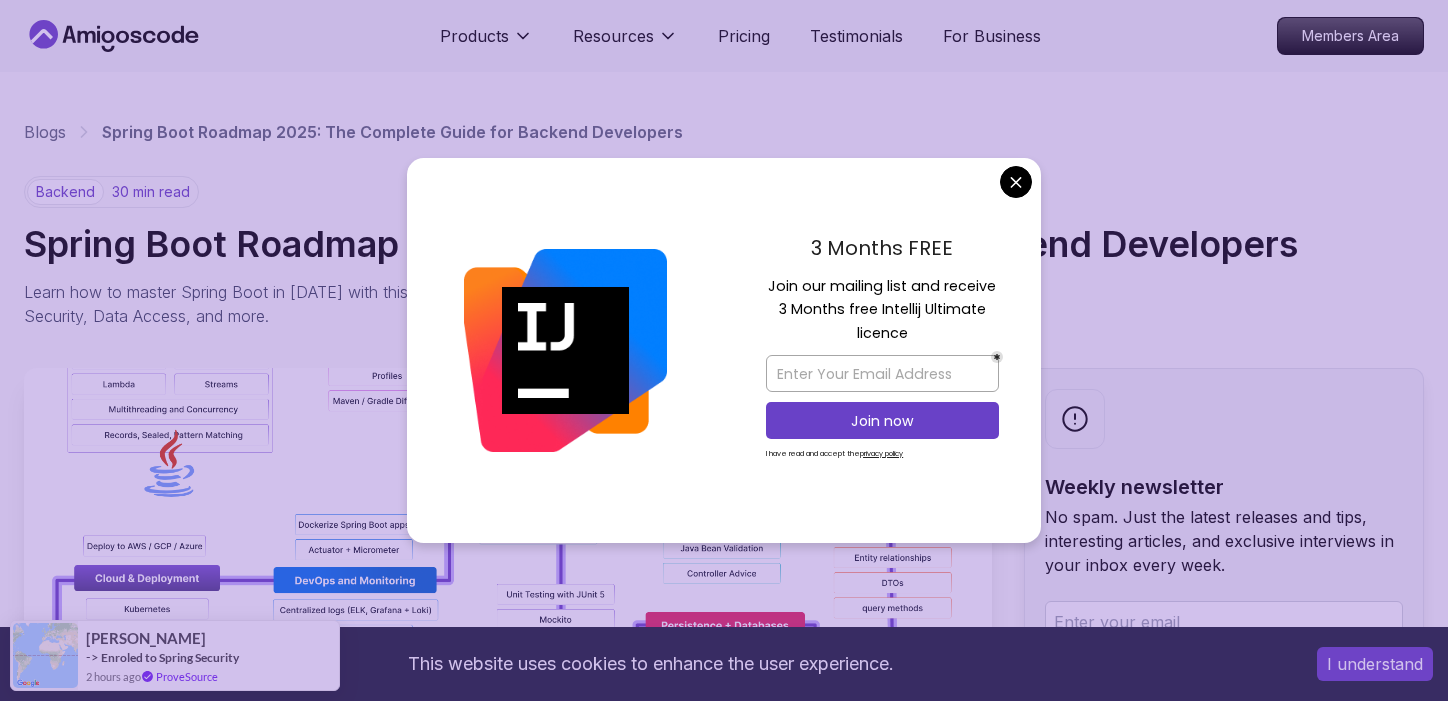 scroll, scrollTop: 0, scrollLeft: 0, axis: both 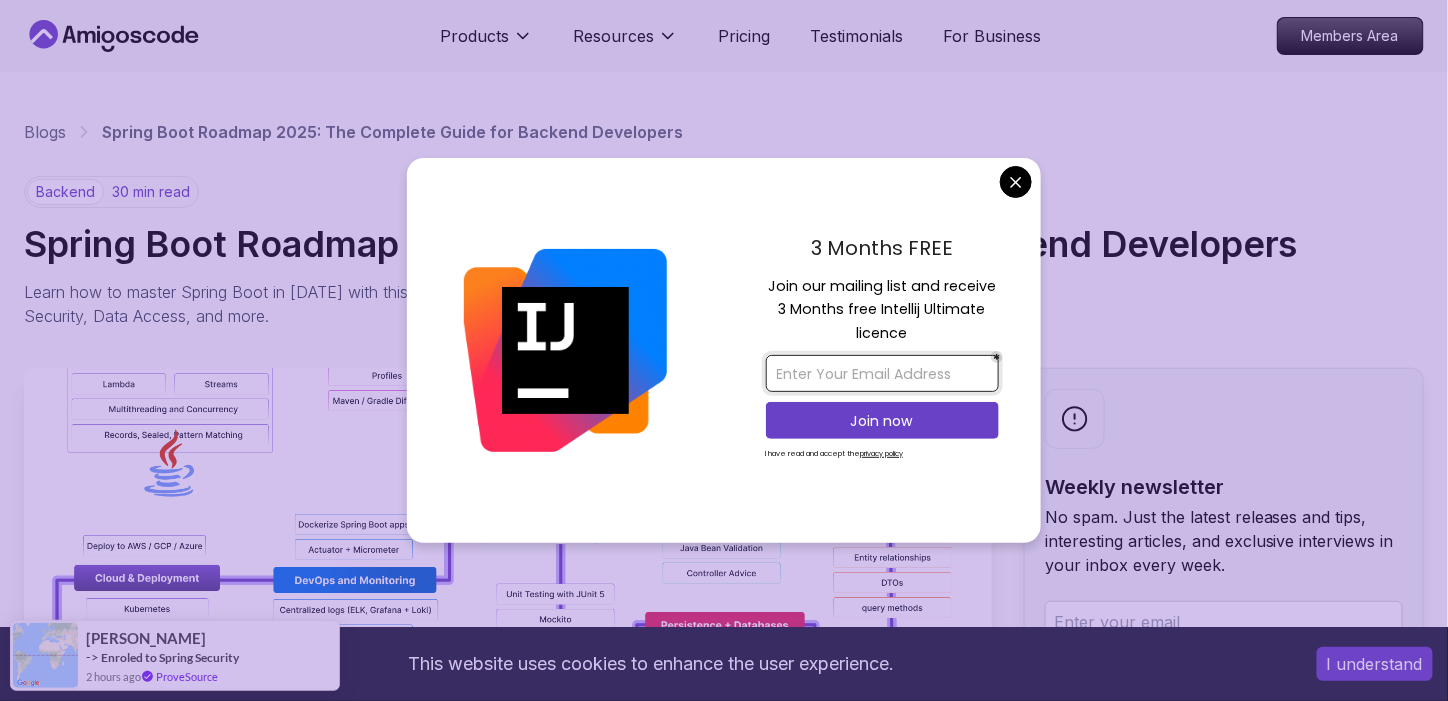 click at bounding box center [882, 373] 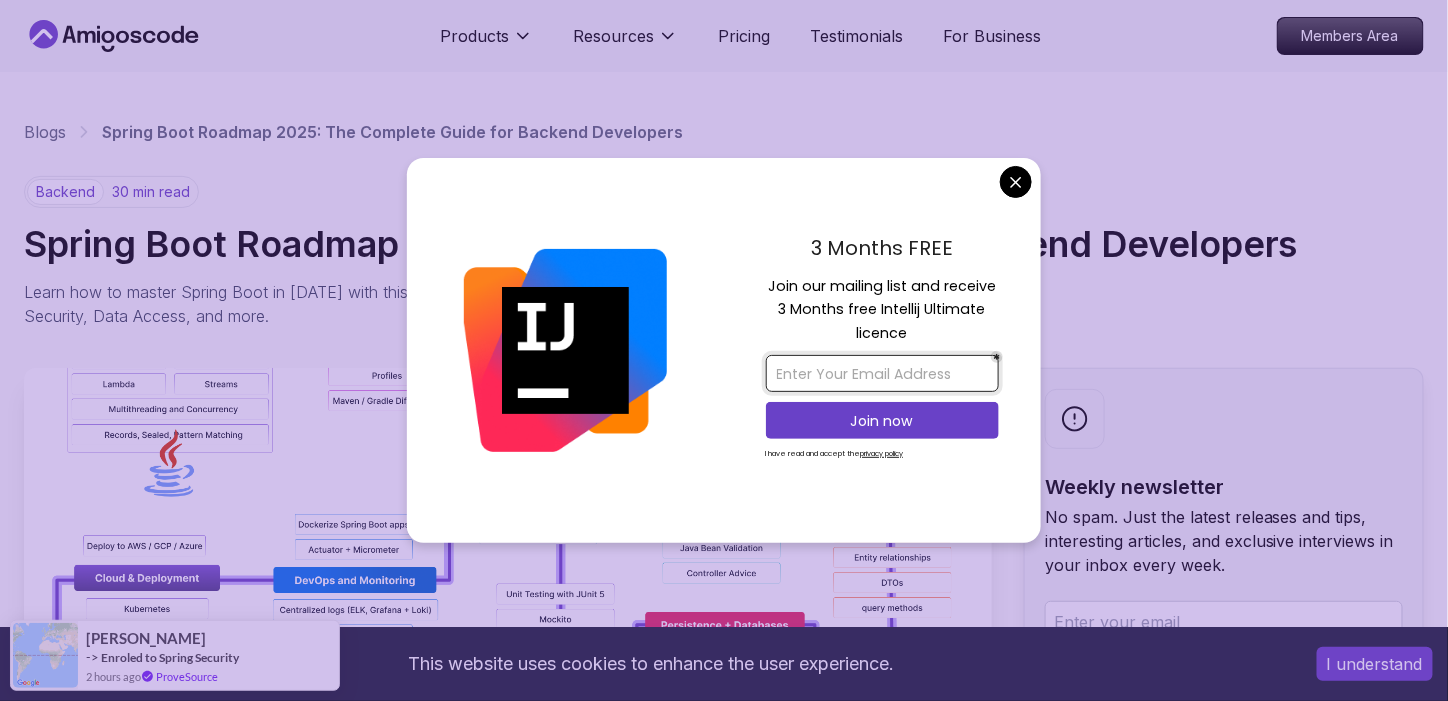 type on "swapniljagdale919@gmail.com" 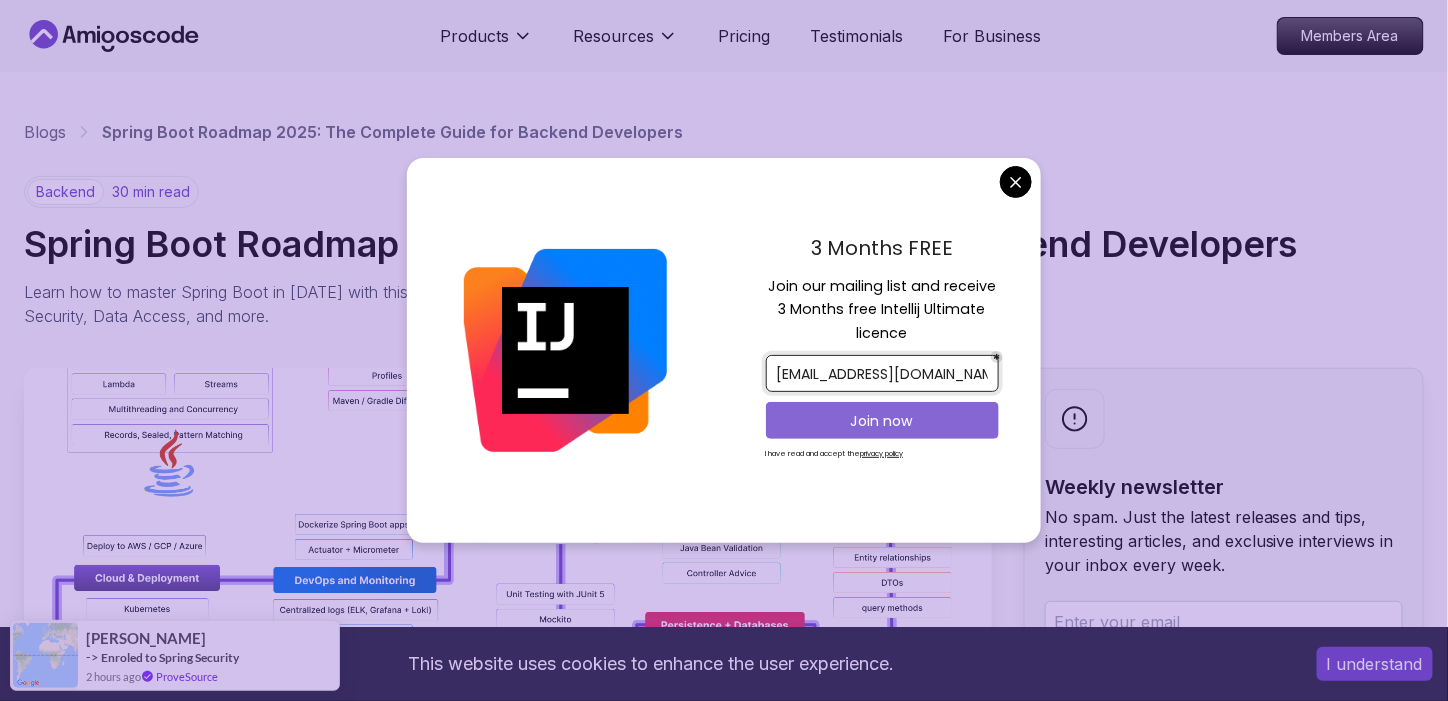 click on "Join now" at bounding box center (882, 421) 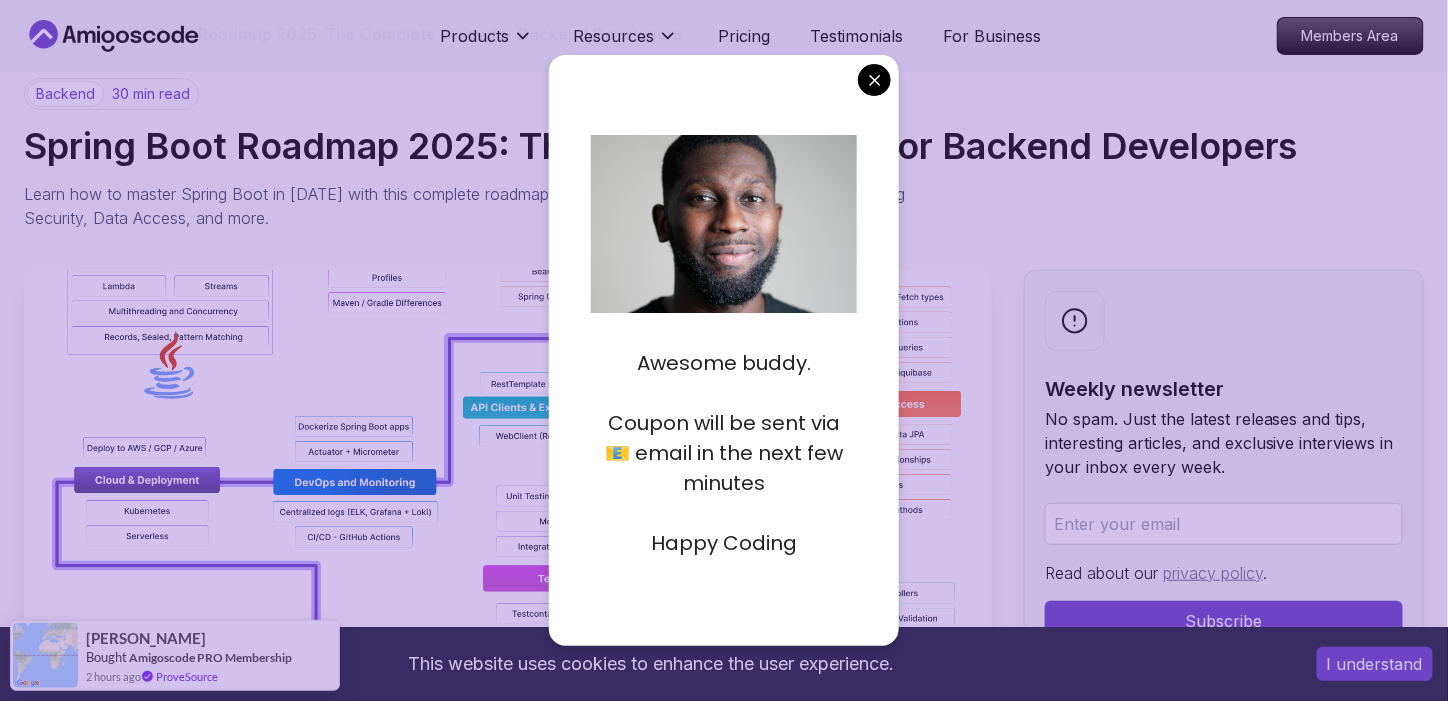 scroll, scrollTop: 100, scrollLeft: 0, axis: vertical 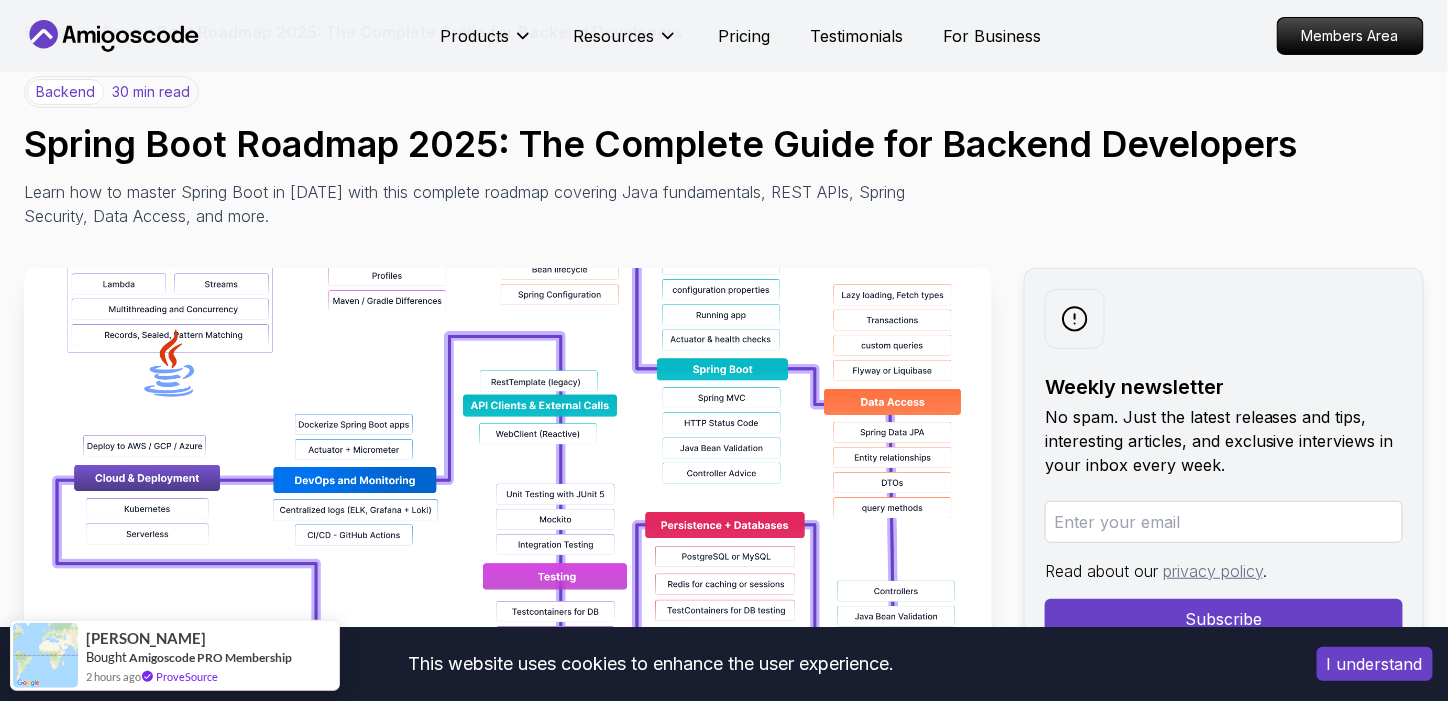 click on "This website uses cookies to enhance the user experience. I understand Products Resources Pricing Testimonials For Business Members Area Products Resources Pricing Testimonials For Business Members Area Blogs Spring Boot Roadmap 2025: The Complete Guide for Backend Developers backend 30 min read Spring Boot Roadmap 2025: The Complete Guide for Backend Developers Learn how to master Spring Boot in 2025 with this complete roadmap covering Java fundamentals, REST APIs, Spring Security, Data Access, and more. Weekly newsletter No spam. Just the latest releases and tips, interesting articles, and exclusive interviews in your inbox every week. Read about our   privacy policy . Subscribe Share this Course or Copy link Published By:  Nelson Djalo  |   Date:  April 28, 2025 Introduction
Table of Contents
Why Learn Spring Boot in 2025?
Market Demand and Career Opportunities
Technical Advantages and Industry Adoption
Ecosystem and Community Support
Step 1: Master Java Fundamentals" at bounding box center [724, 13408] 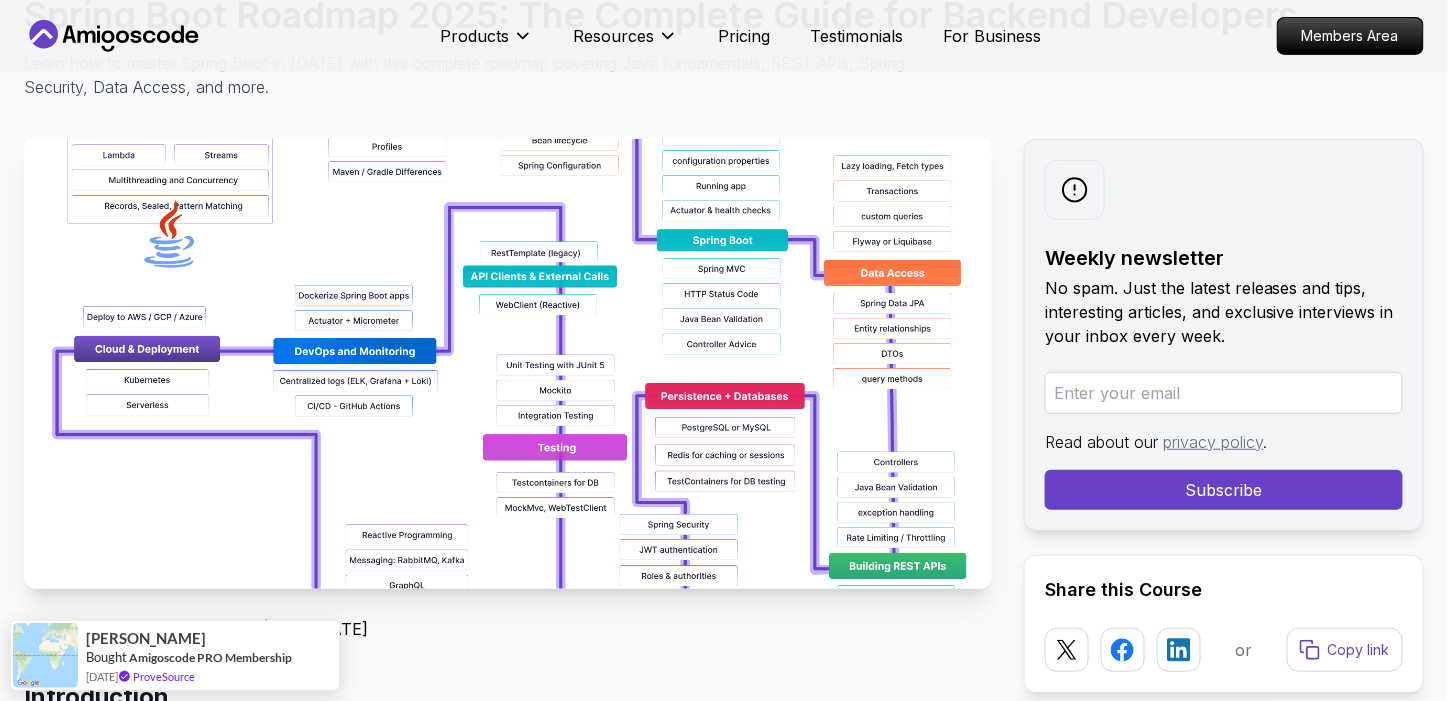 scroll, scrollTop: 300, scrollLeft: 0, axis: vertical 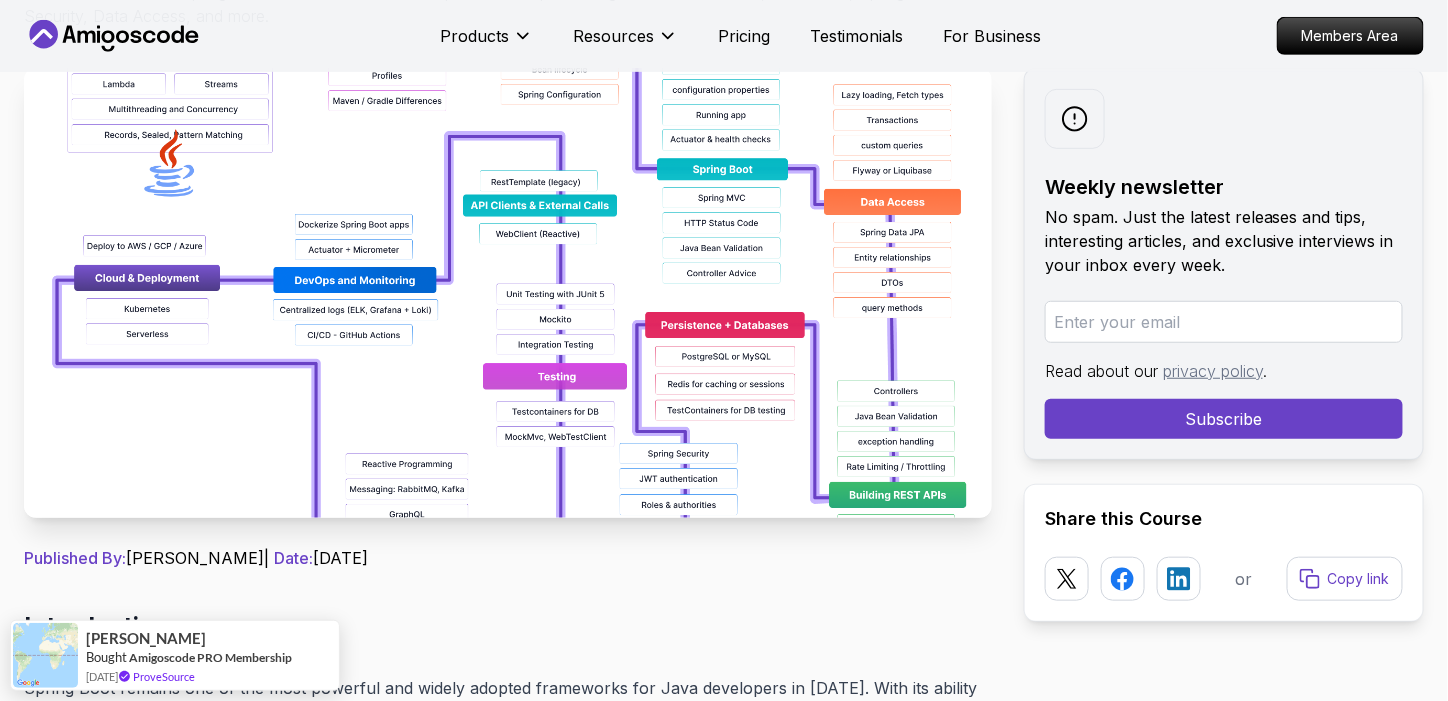 click at bounding box center (508, 293) 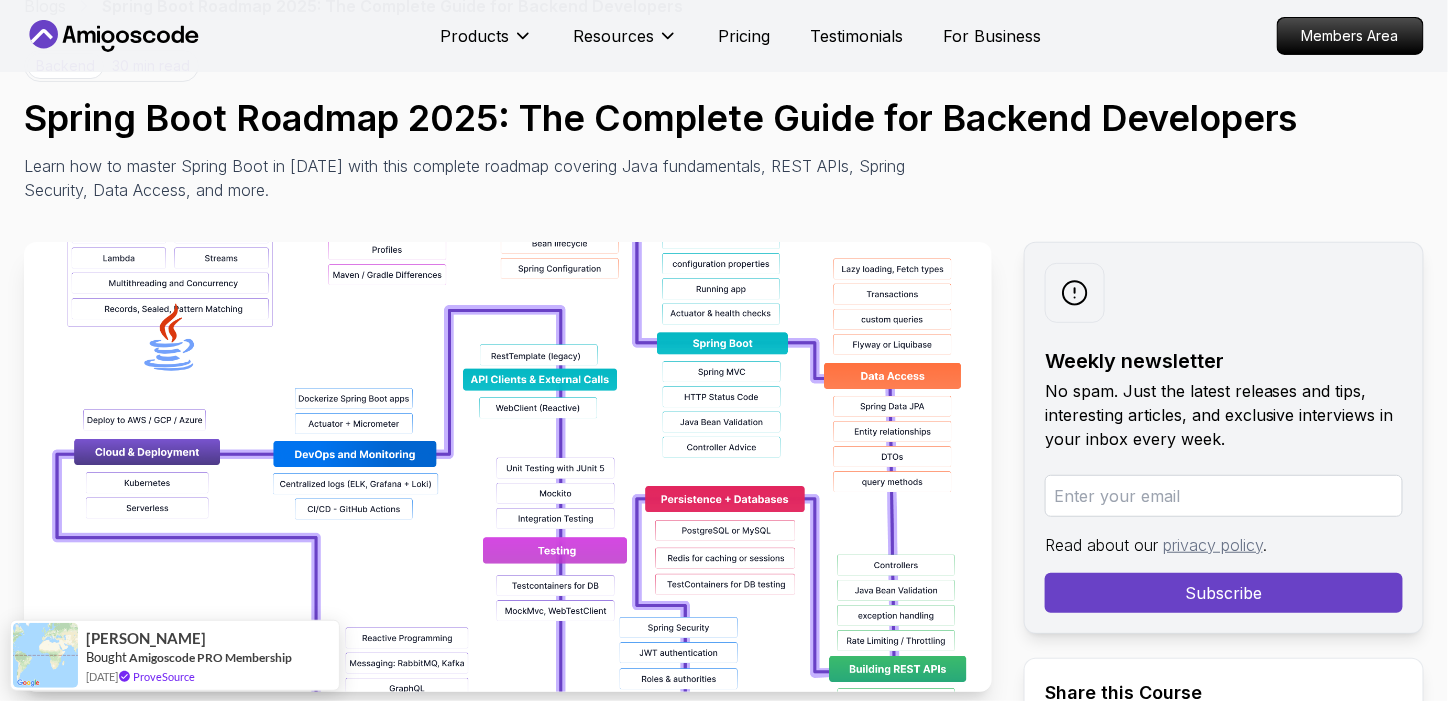 scroll, scrollTop: 0, scrollLeft: 0, axis: both 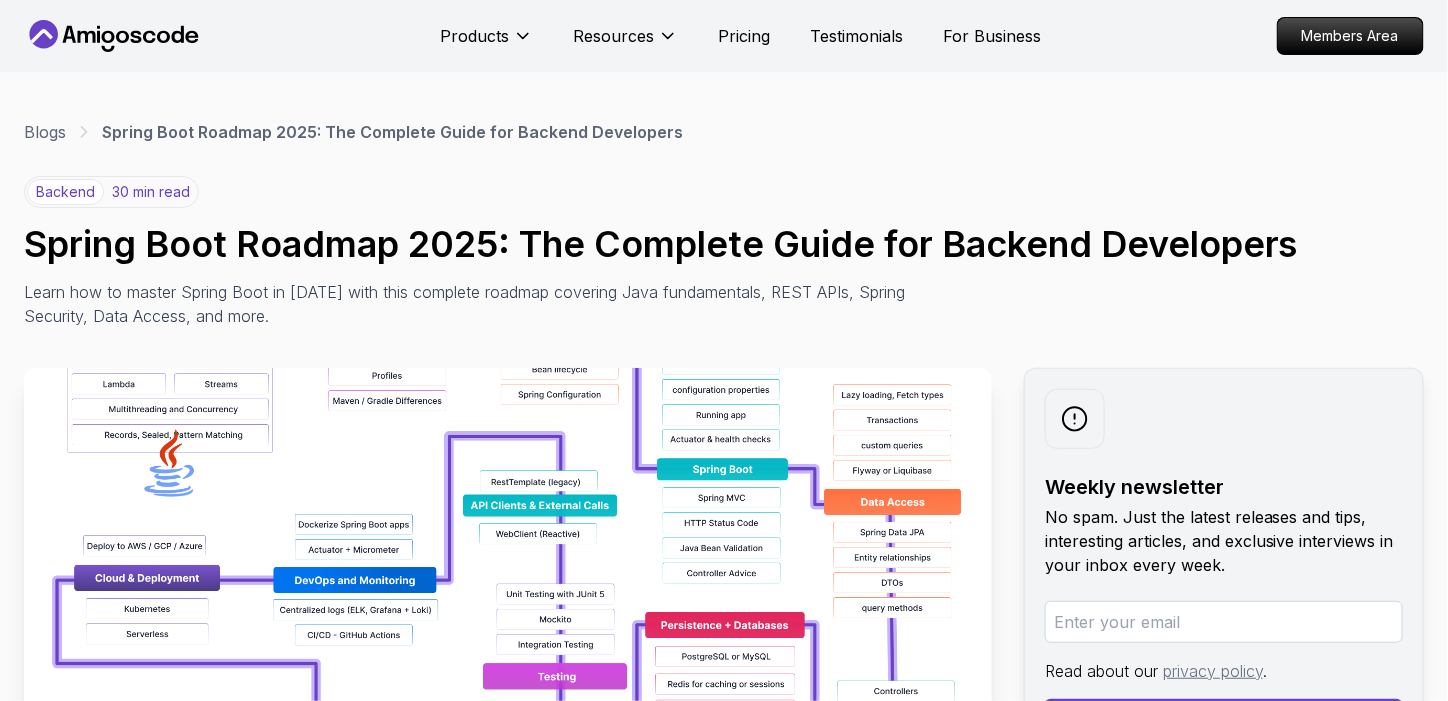 click at bounding box center [508, 593] 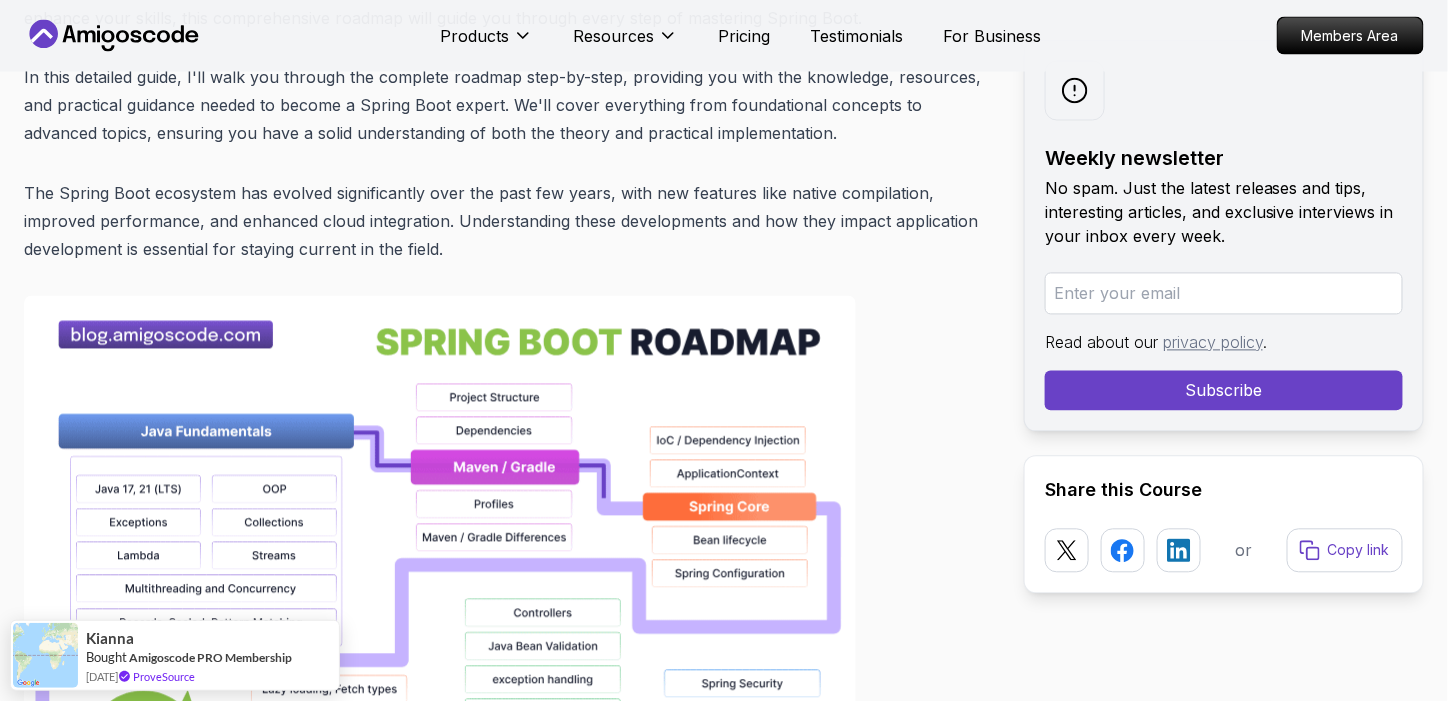 scroll, scrollTop: 1200, scrollLeft: 0, axis: vertical 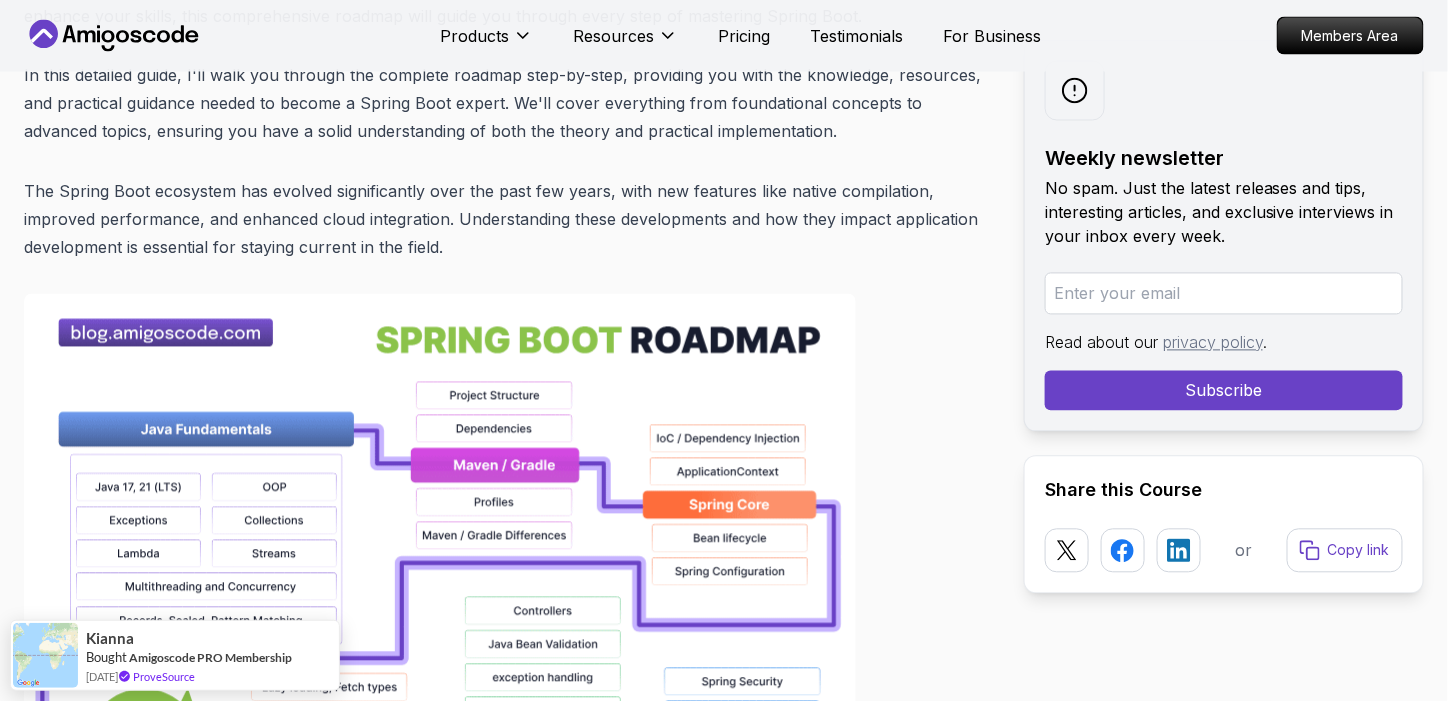 click at bounding box center (440, 934) 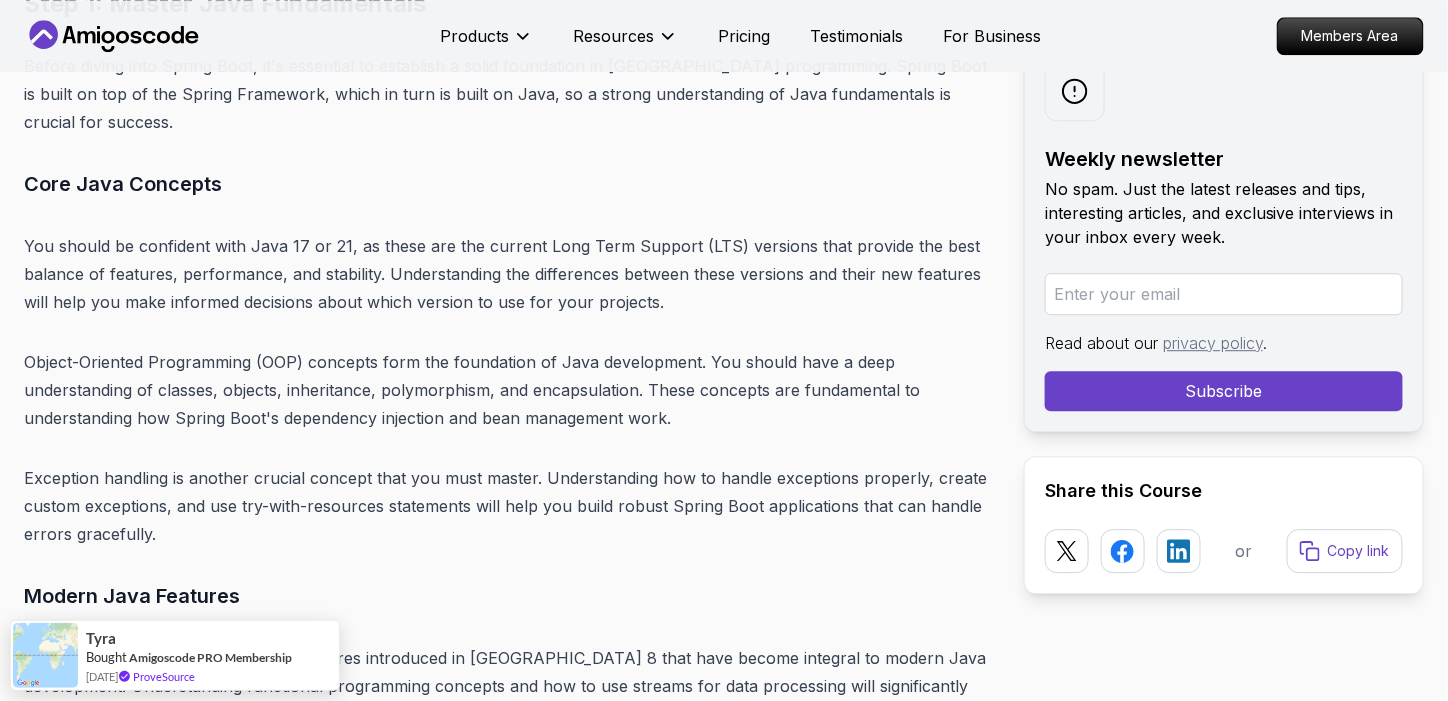 scroll, scrollTop: 6800, scrollLeft: 0, axis: vertical 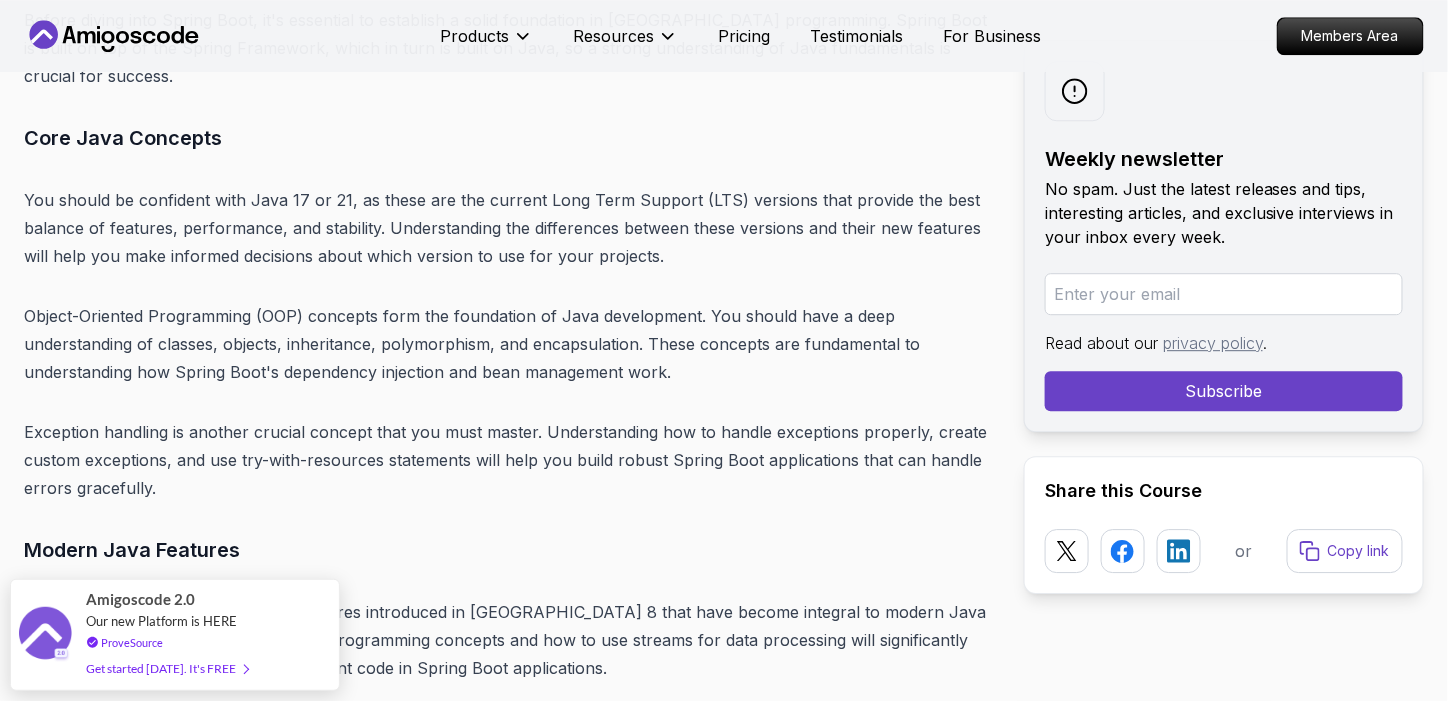 click on "You should be confident with Java 17 or 21, as these are the current Long Term Support (LTS) versions that provide the best balance of features, performance, and stability. Understanding the differences between these versions and their new features will help you make informed decisions about which version to use for your projects." at bounding box center (508, 228) 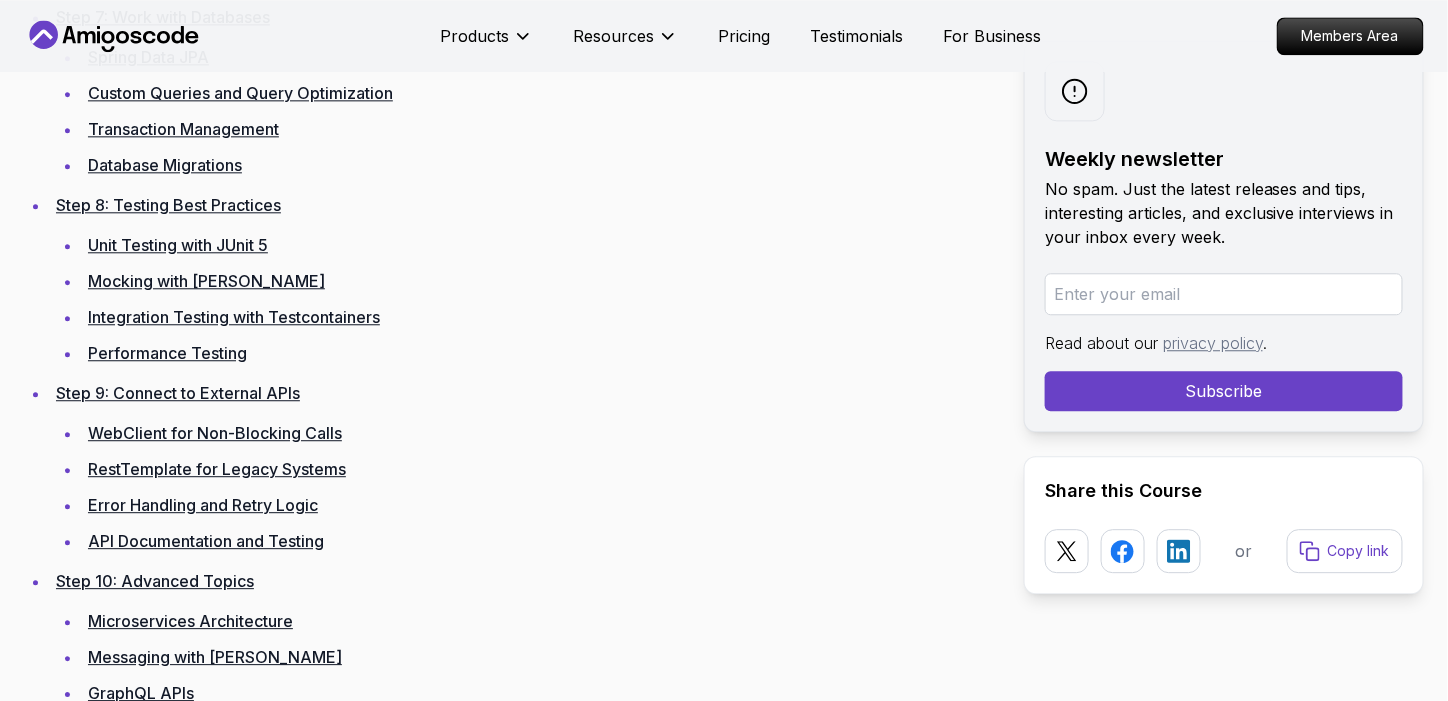 scroll, scrollTop: 3600, scrollLeft: 0, axis: vertical 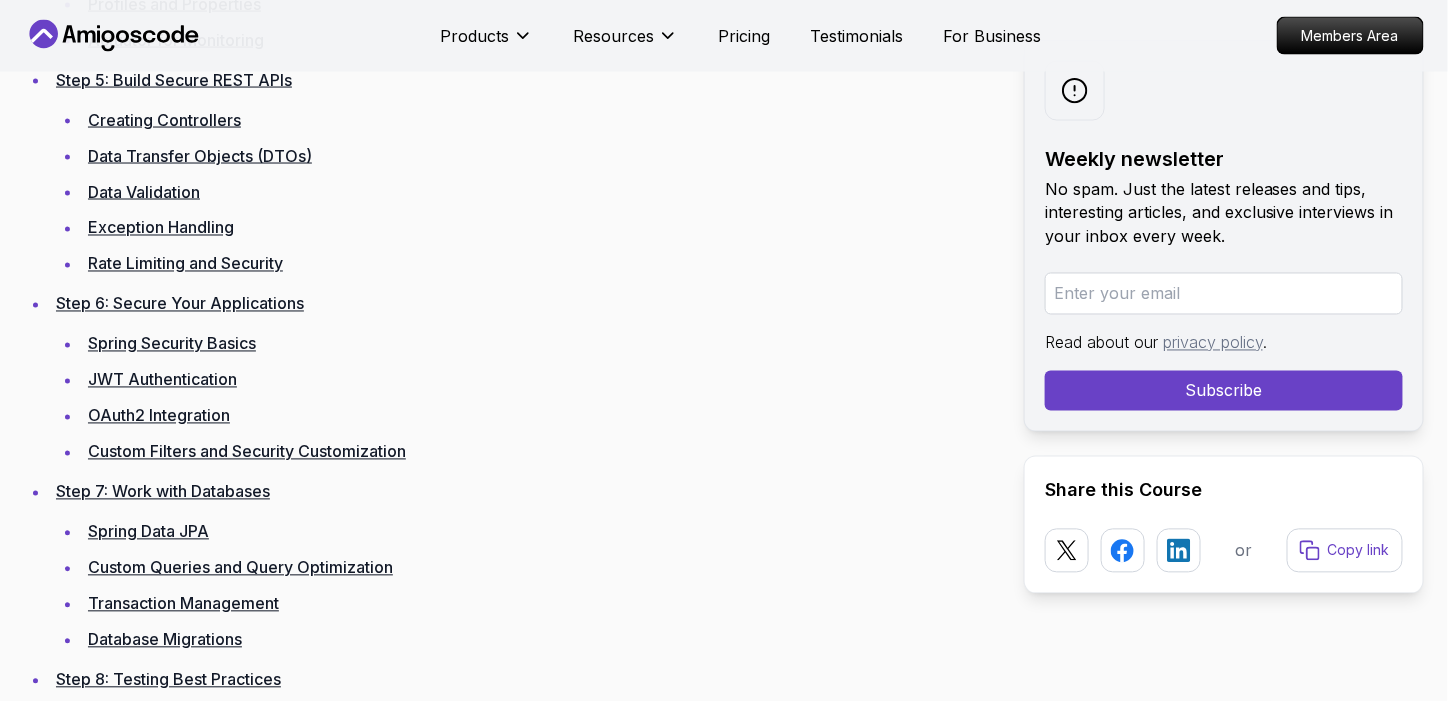 click on "Spring Data JPA" at bounding box center [148, 532] 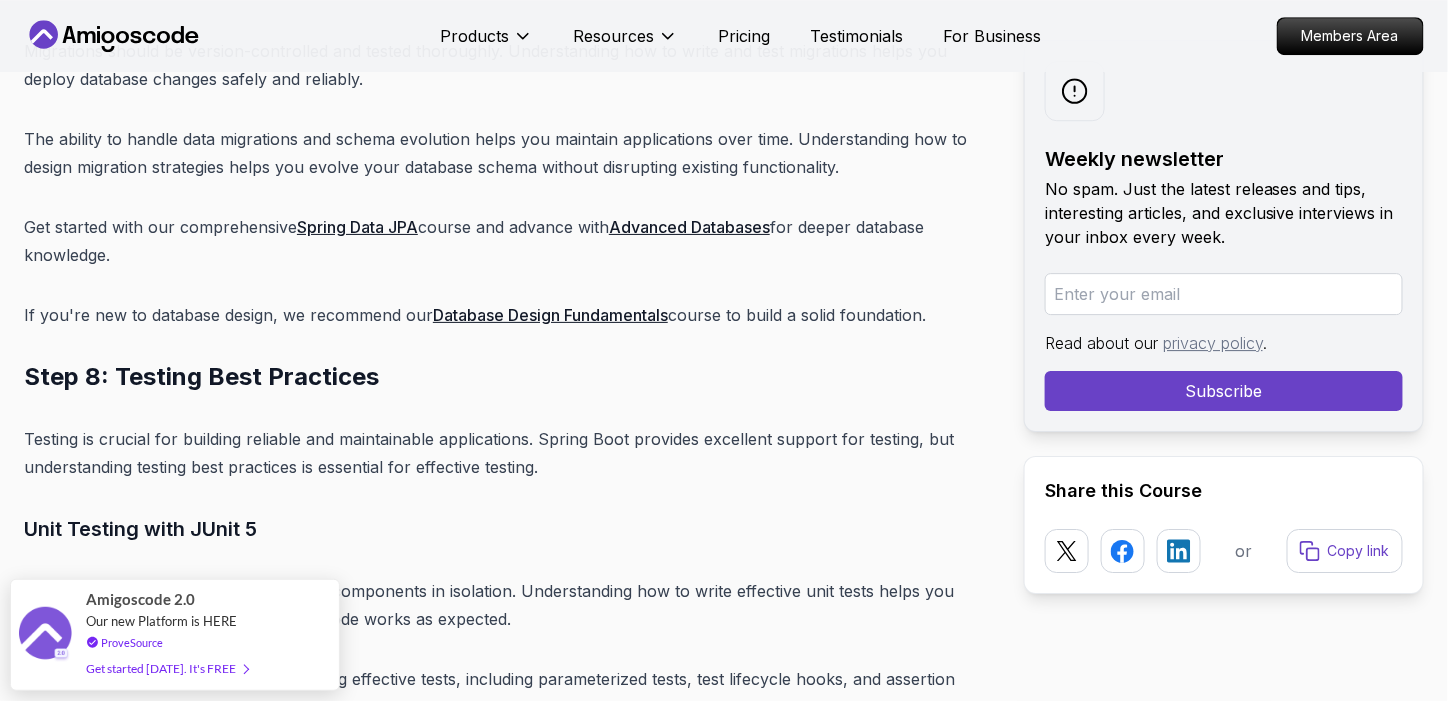 scroll, scrollTop: 17444, scrollLeft: 0, axis: vertical 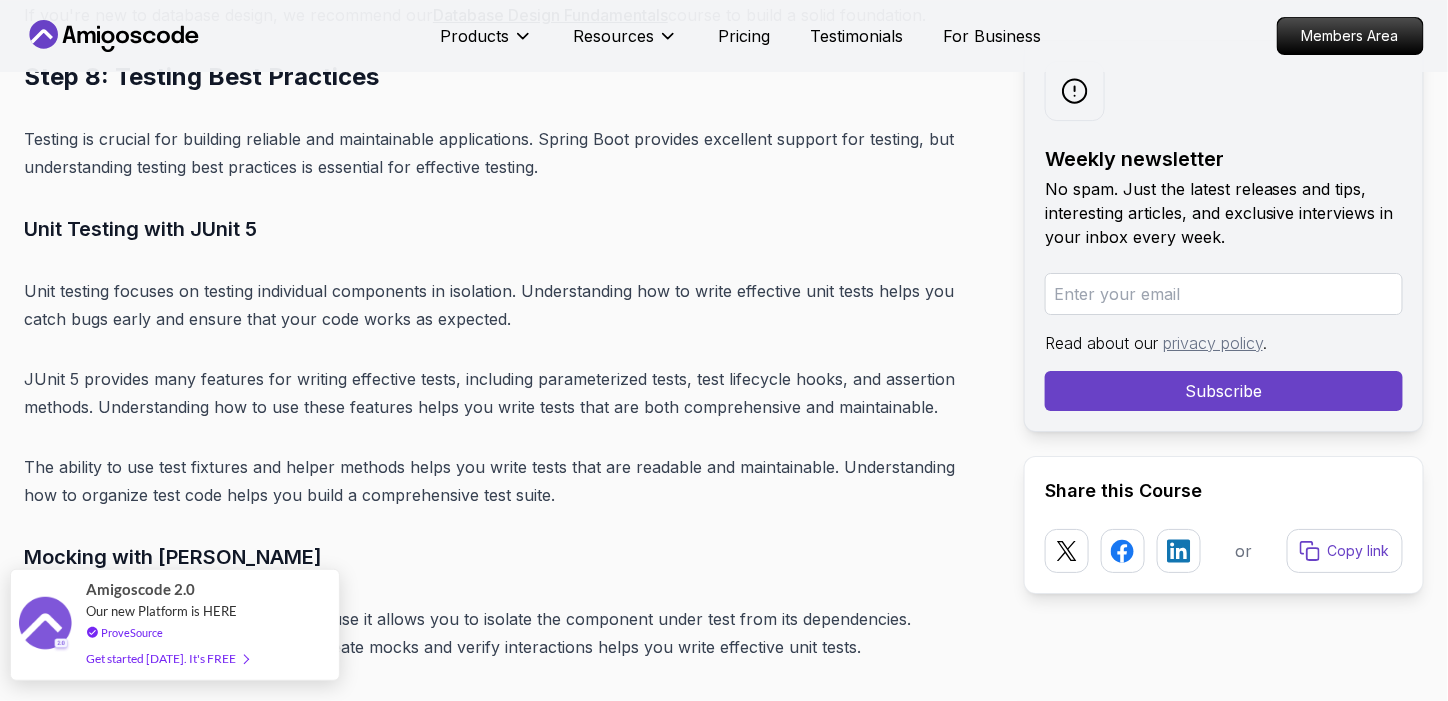 click on "Get started [DATE]. It's FREE" at bounding box center [167, 658] 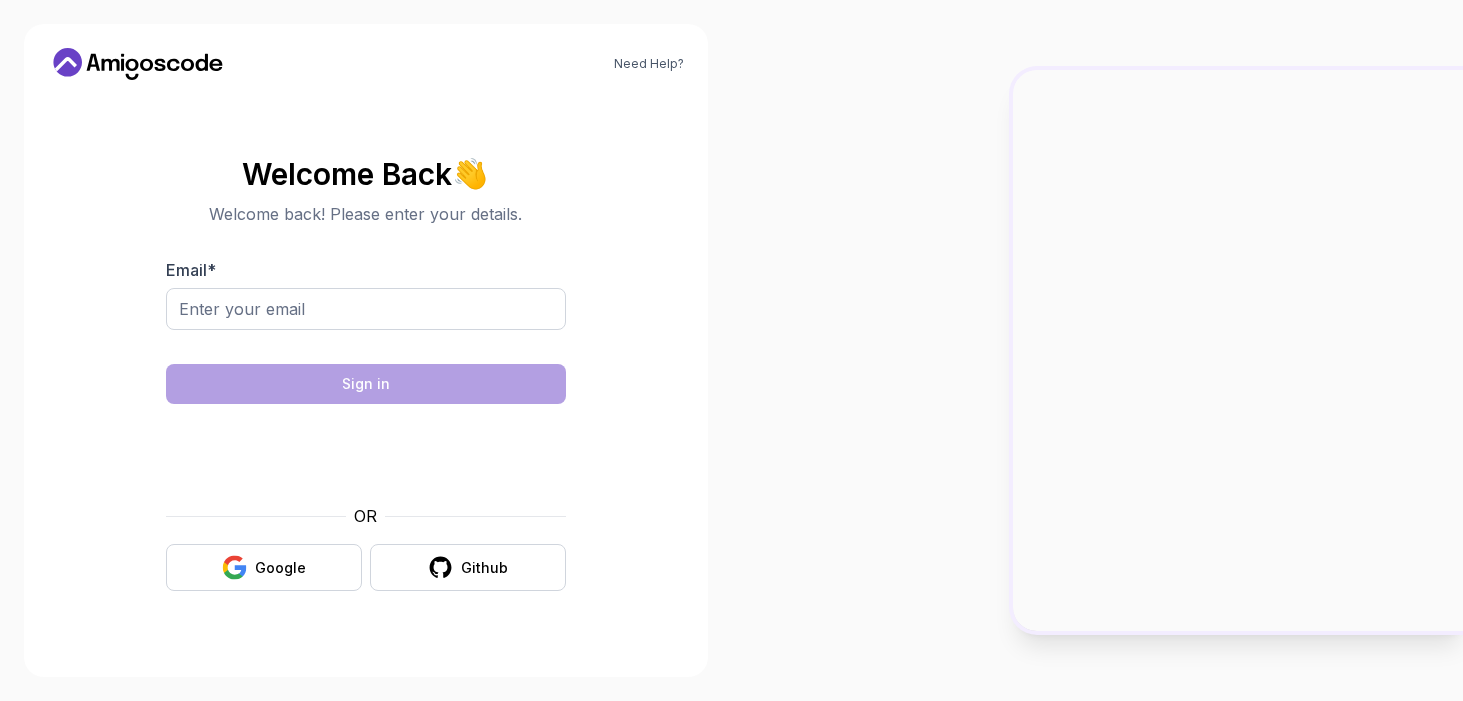 scroll, scrollTop: 0, scrollLeft: 0, axis: both 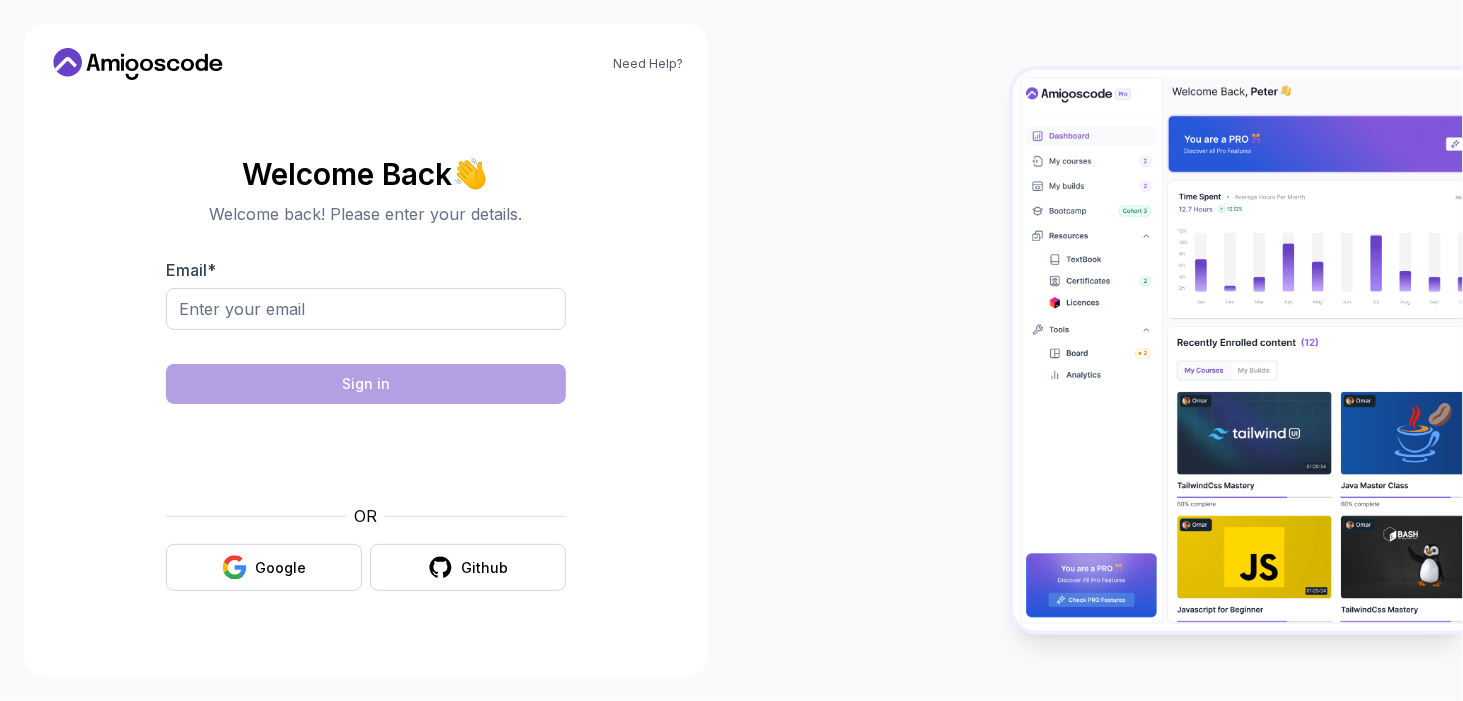 click 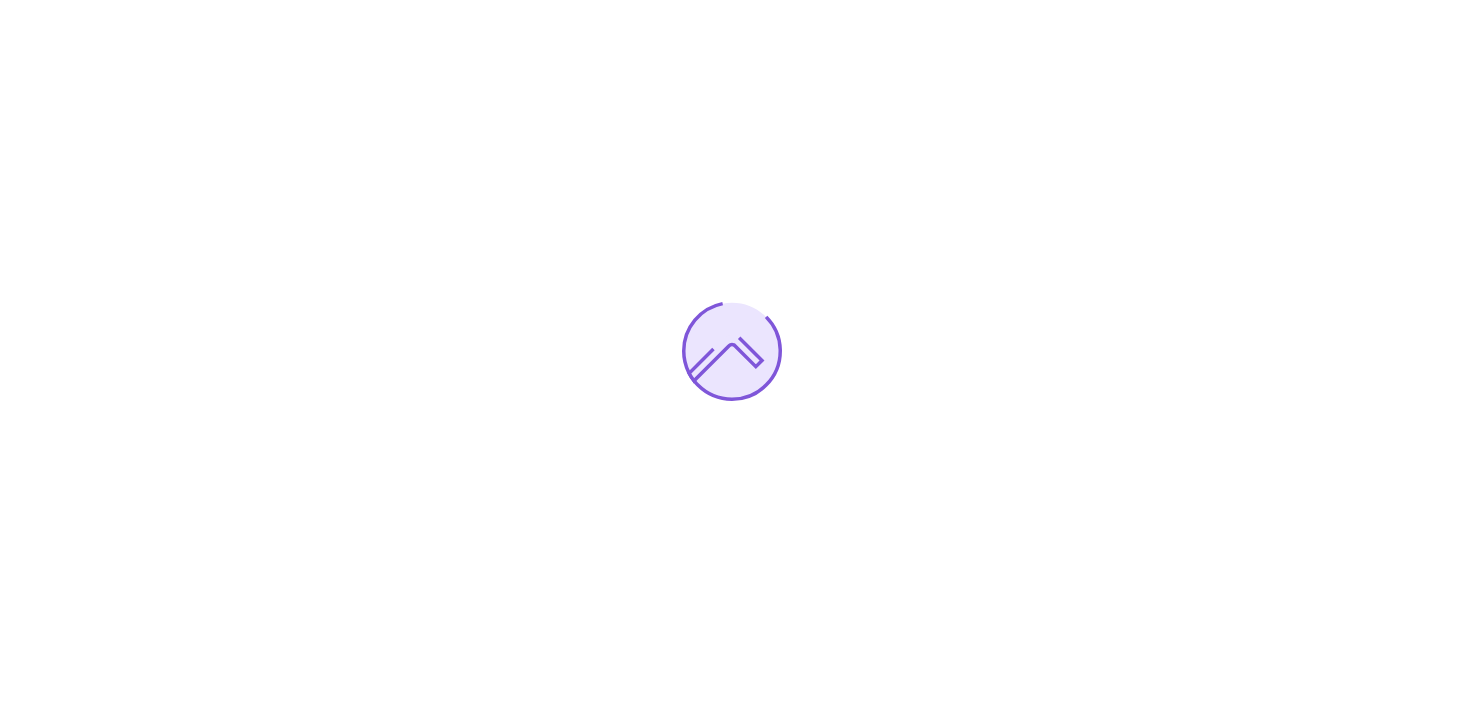 scroll, scrollTop: 0, scrollLeft: 0, axis: both 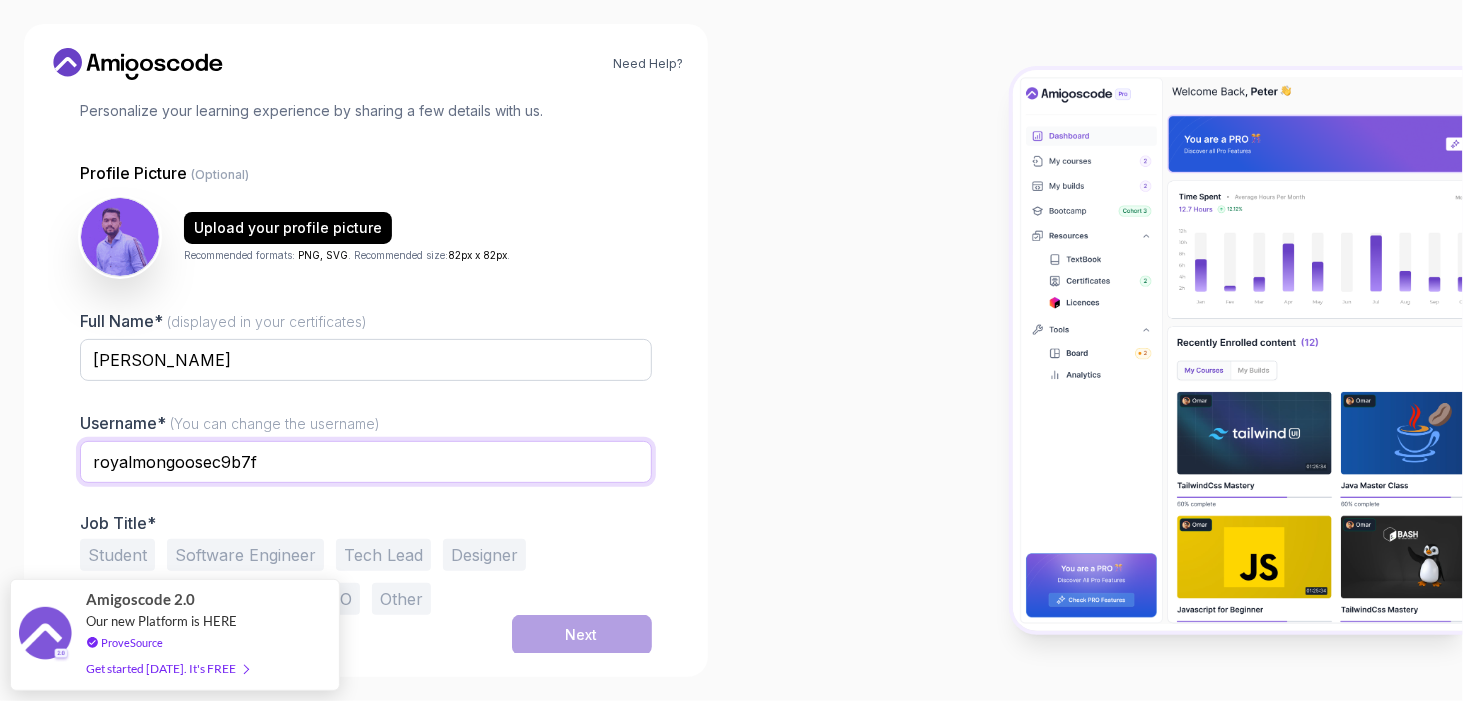 click on "royalmongoosec9b7f" at bounding box center [366, 462] 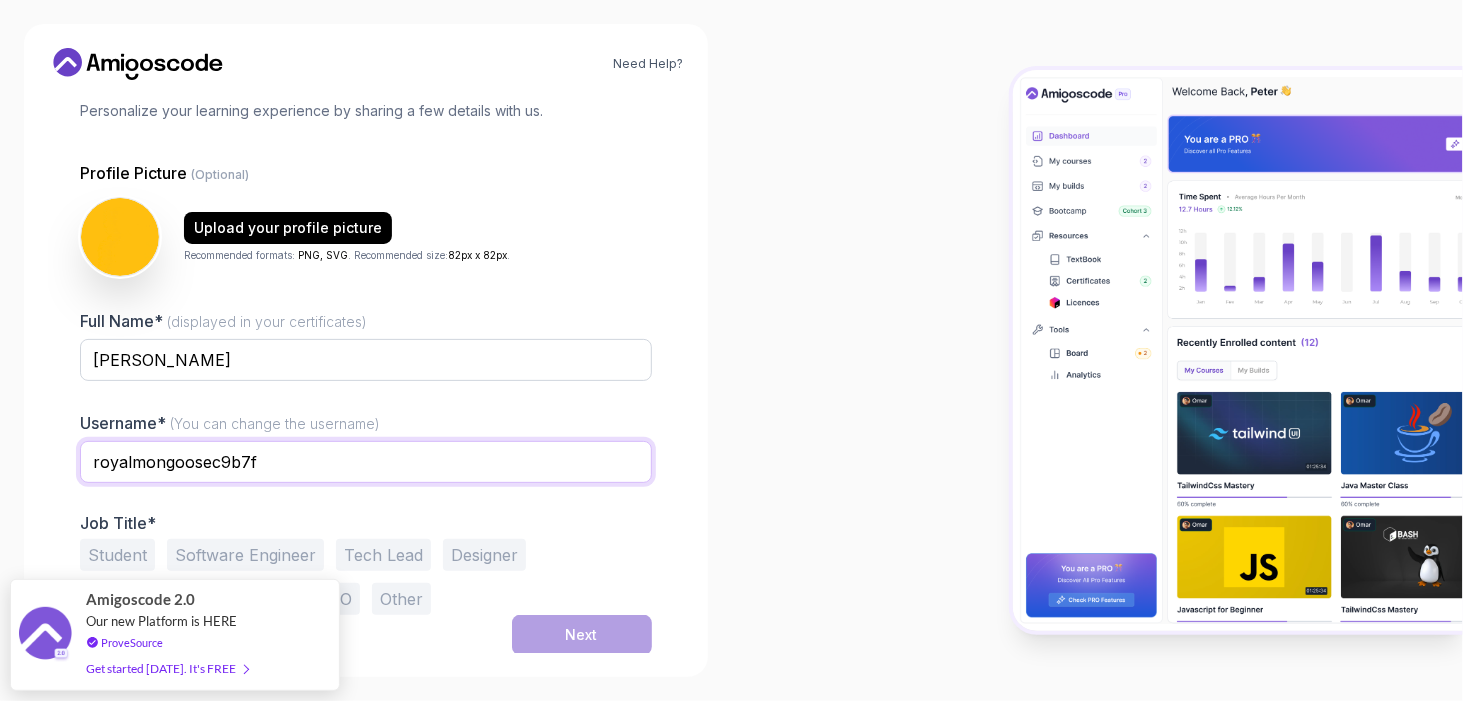 click on "royalmongoosec9b7f" at bounding box center (366, 462) 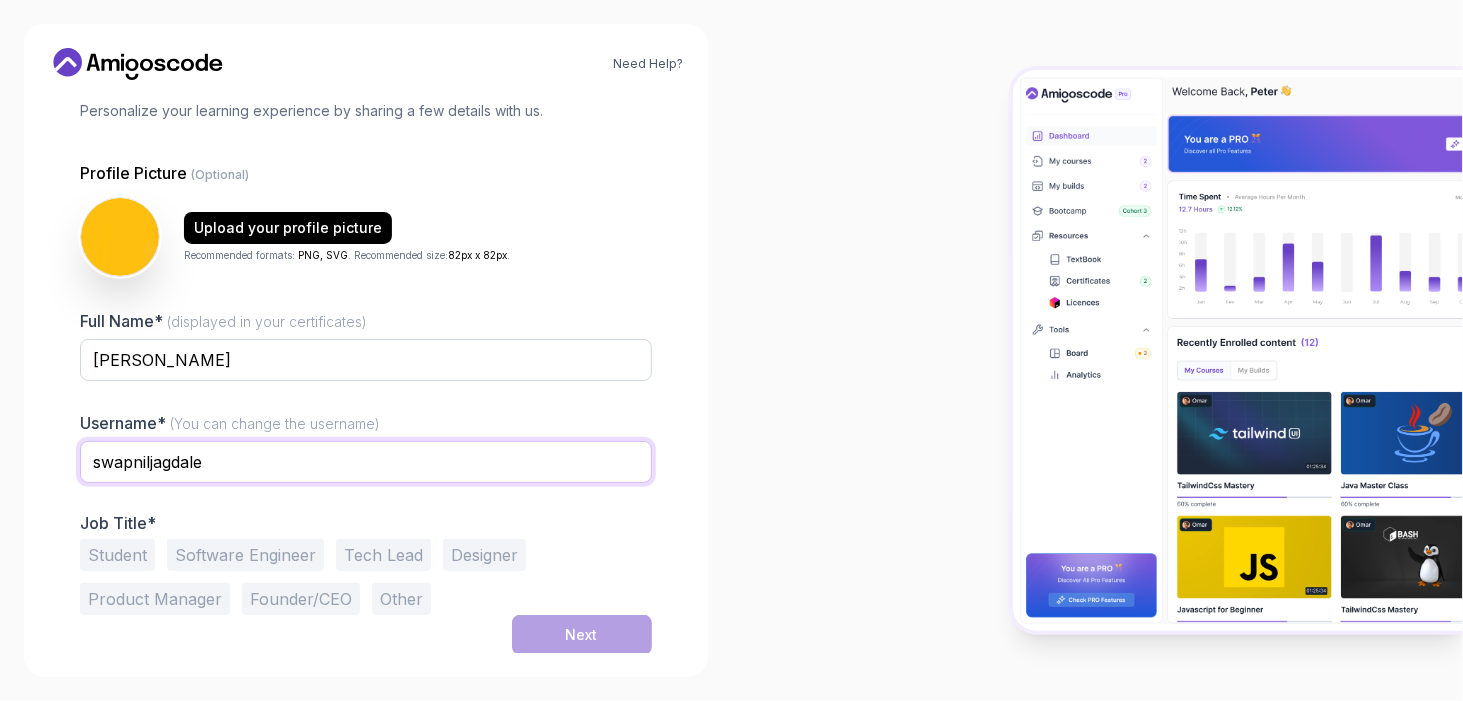 type on "swapniljagdale" 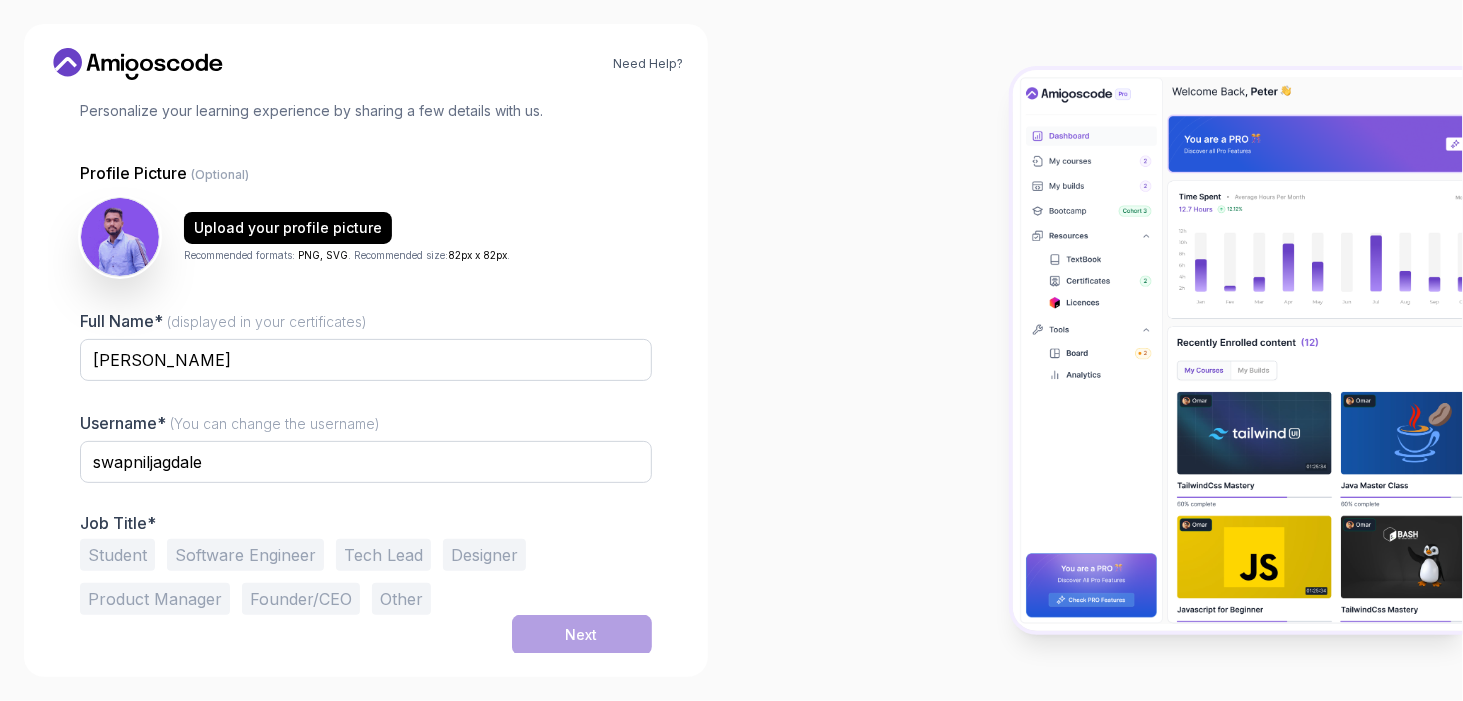 click on "Software Engineer" at bounding box center [245, 555] 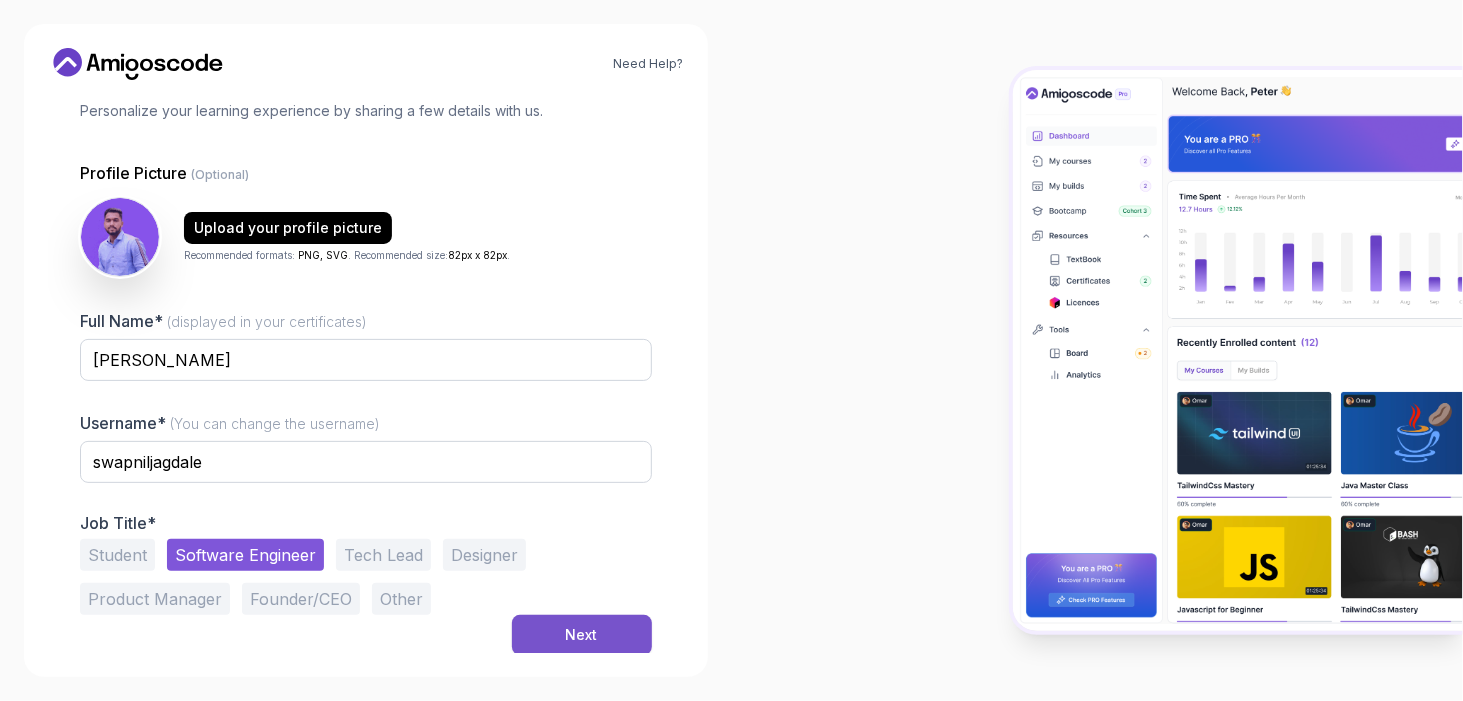 click on "Next" at bounding box center (582, 635) 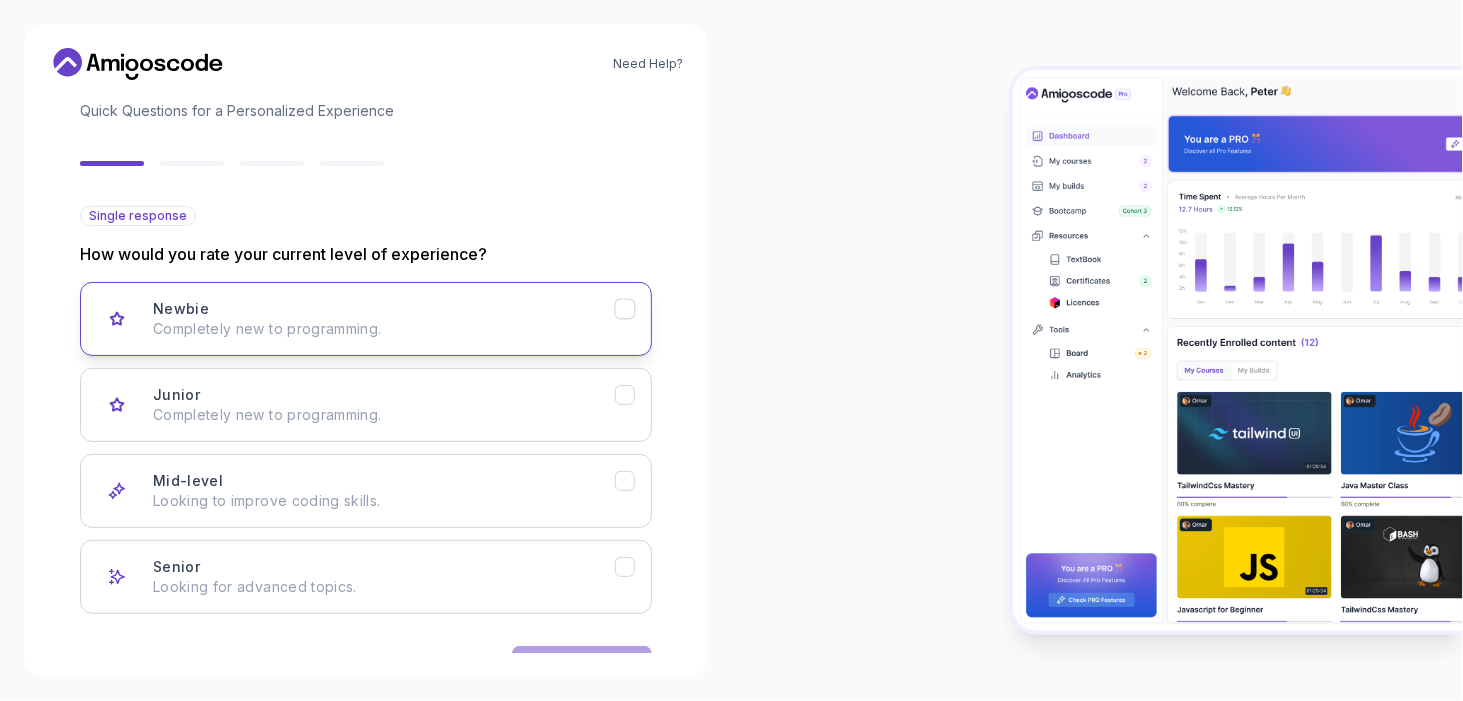 click on "Completely new to programming." at bounding box center (384, 329) 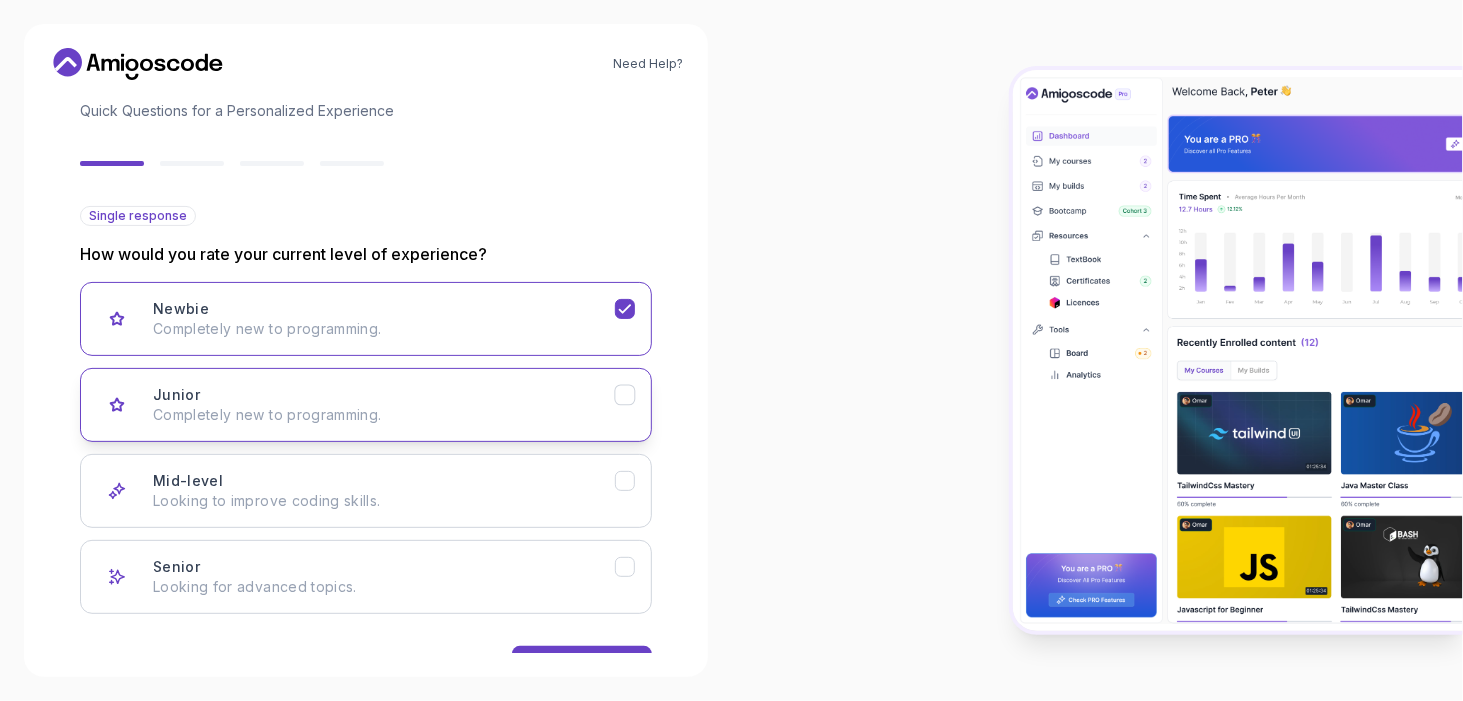 click on "Completely new to programming." at bounding box center [384, 415] 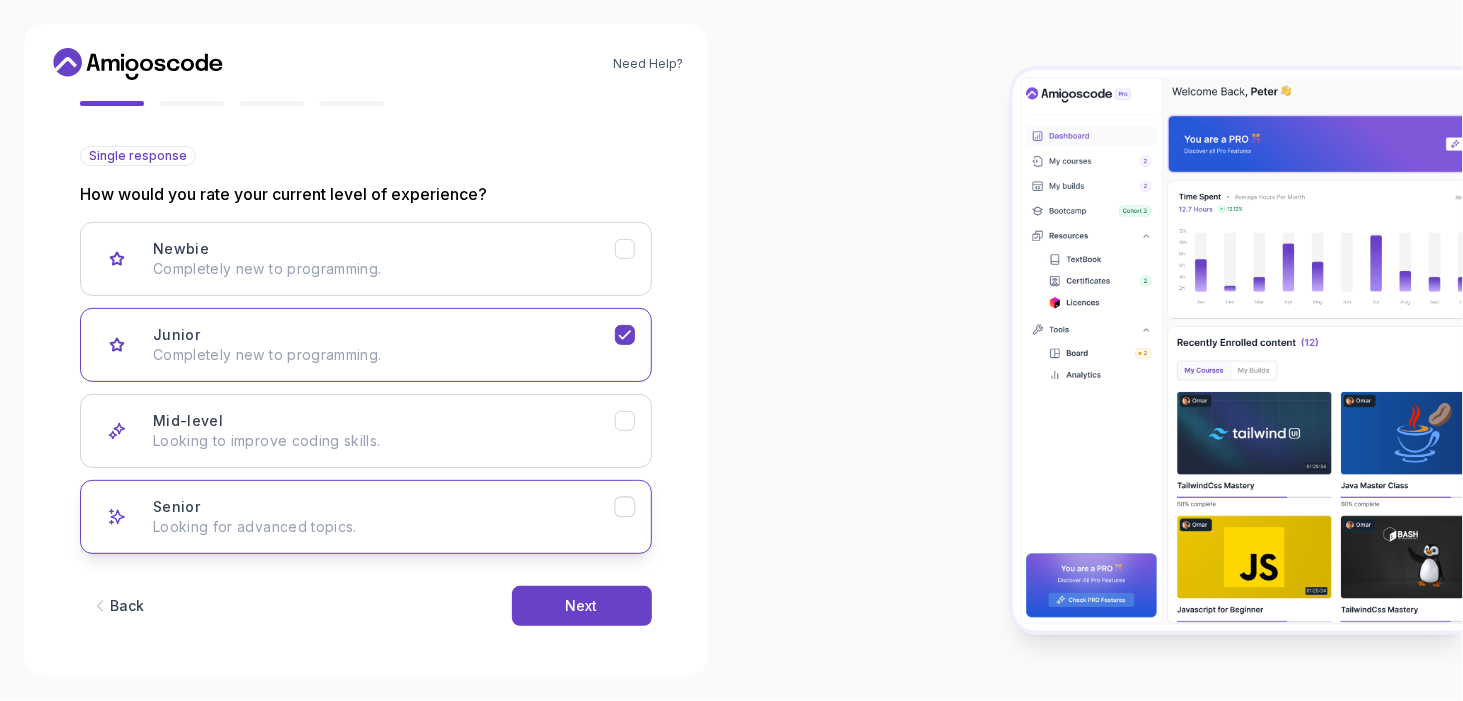 scroll, scrollTop: 192, scrollLeft: 0, axis: vertical 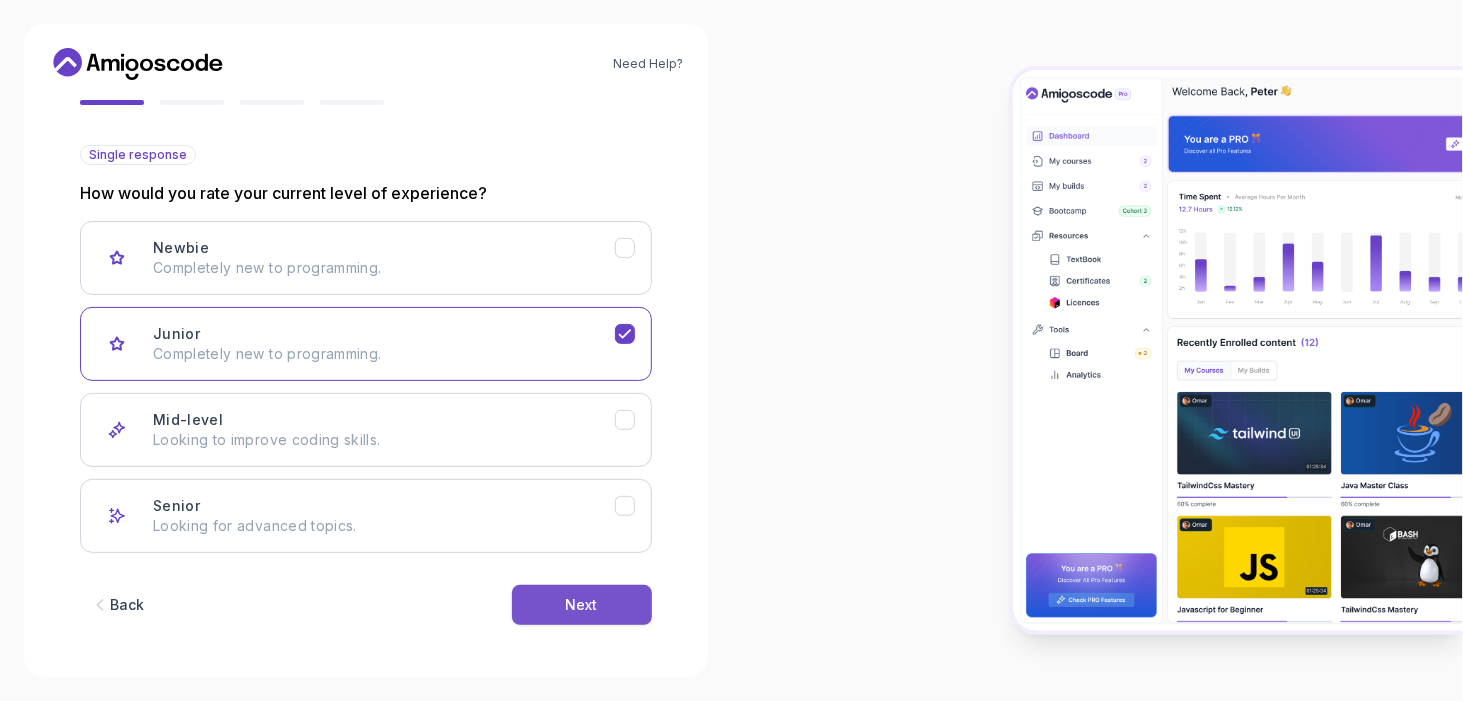 click on "Next" at bounding box center [582, 605] 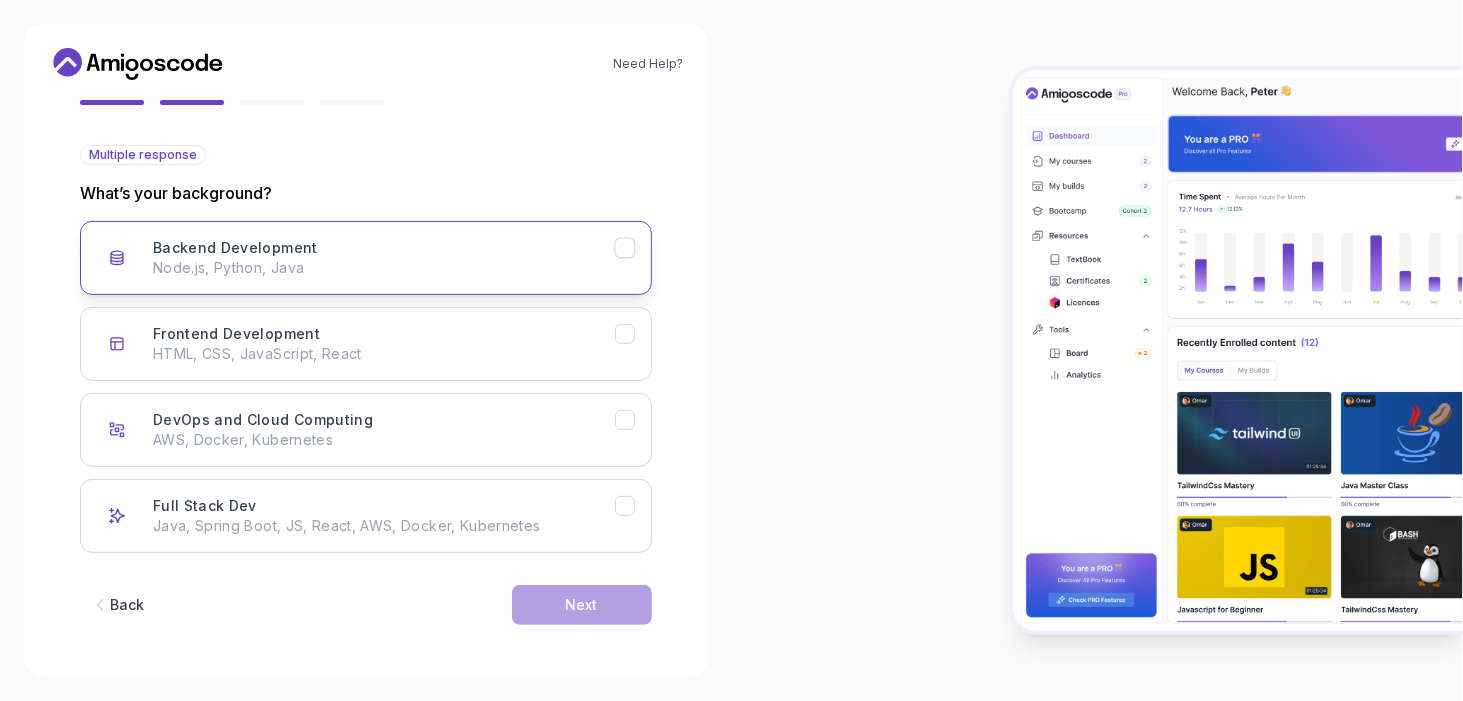 click on "Backend Development Node.js, Python, Java" at bounding box center [384, 258] 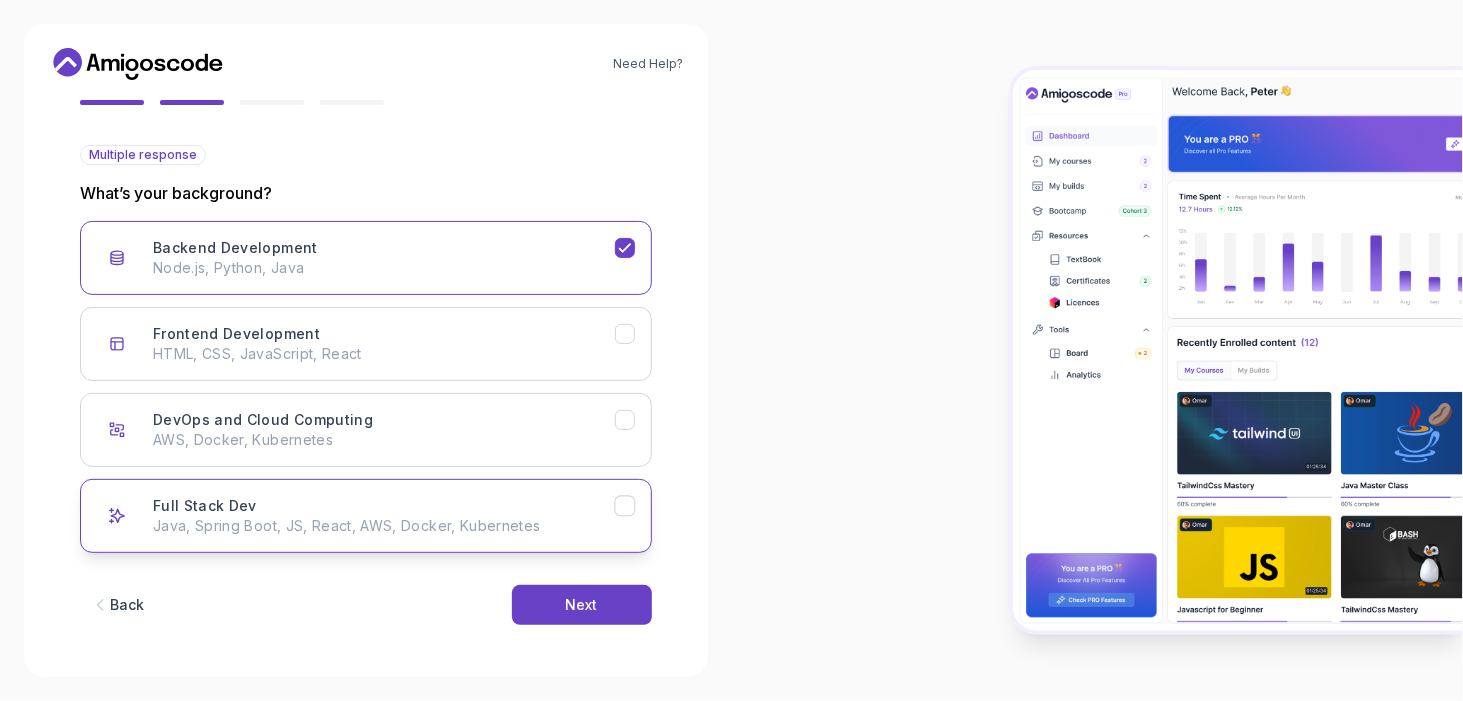 click 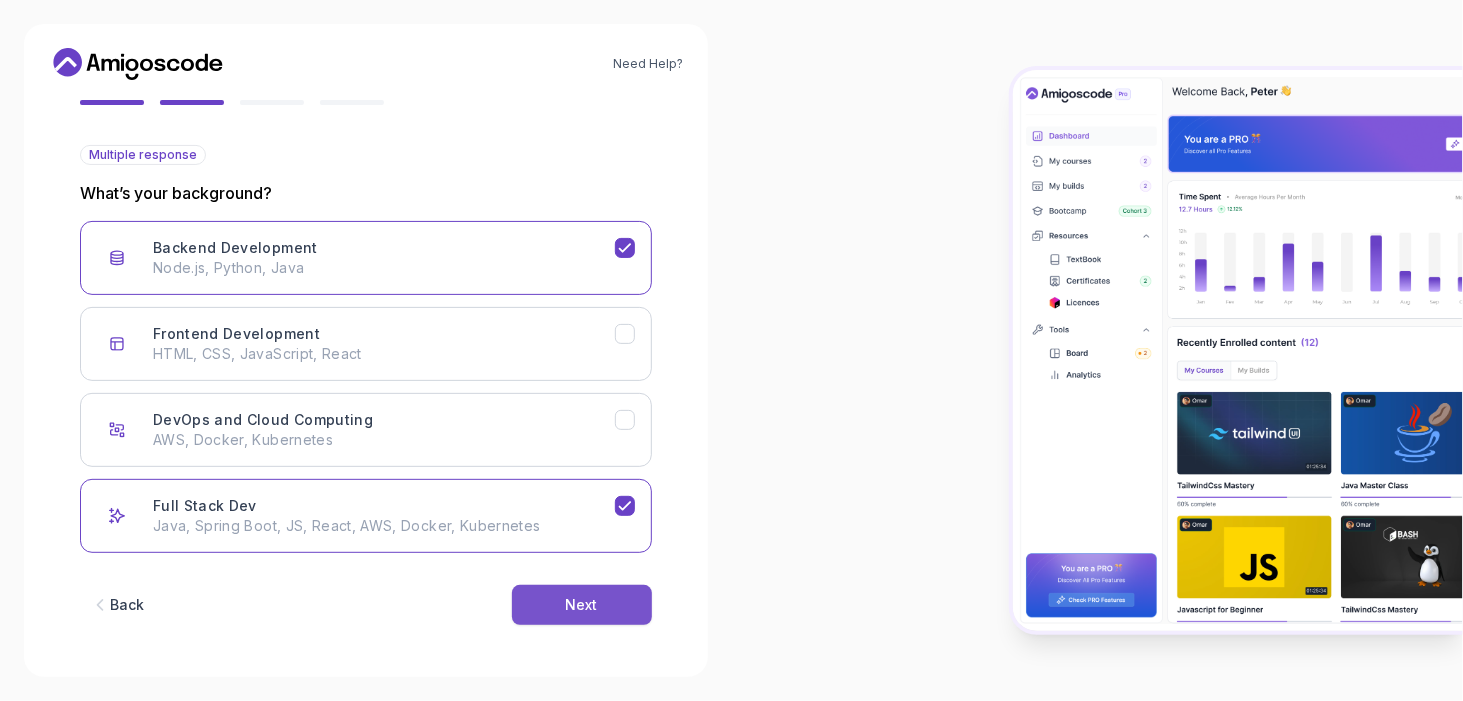 click on "Next" at bounding box center (582, 605) 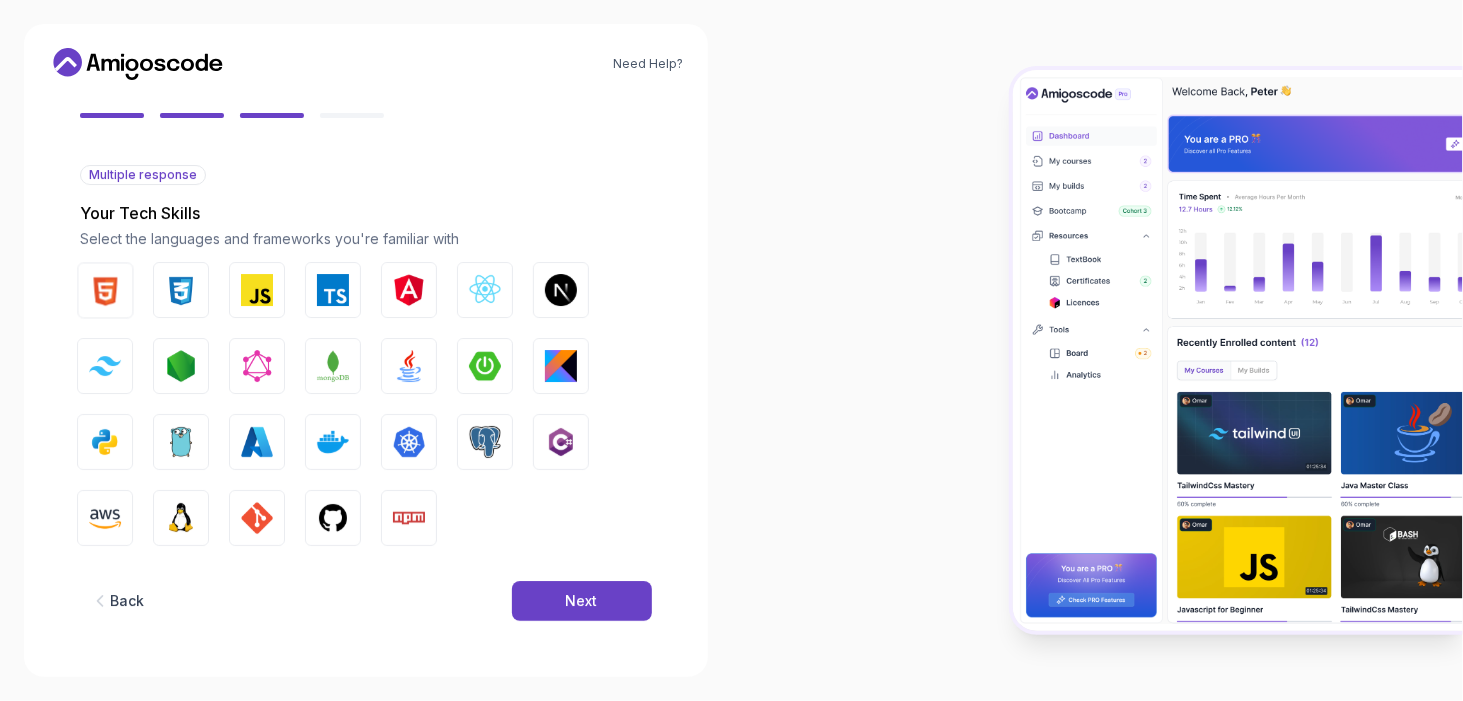 scroll, scrollTop: 172, scrollLeft: 0, axis: vertical 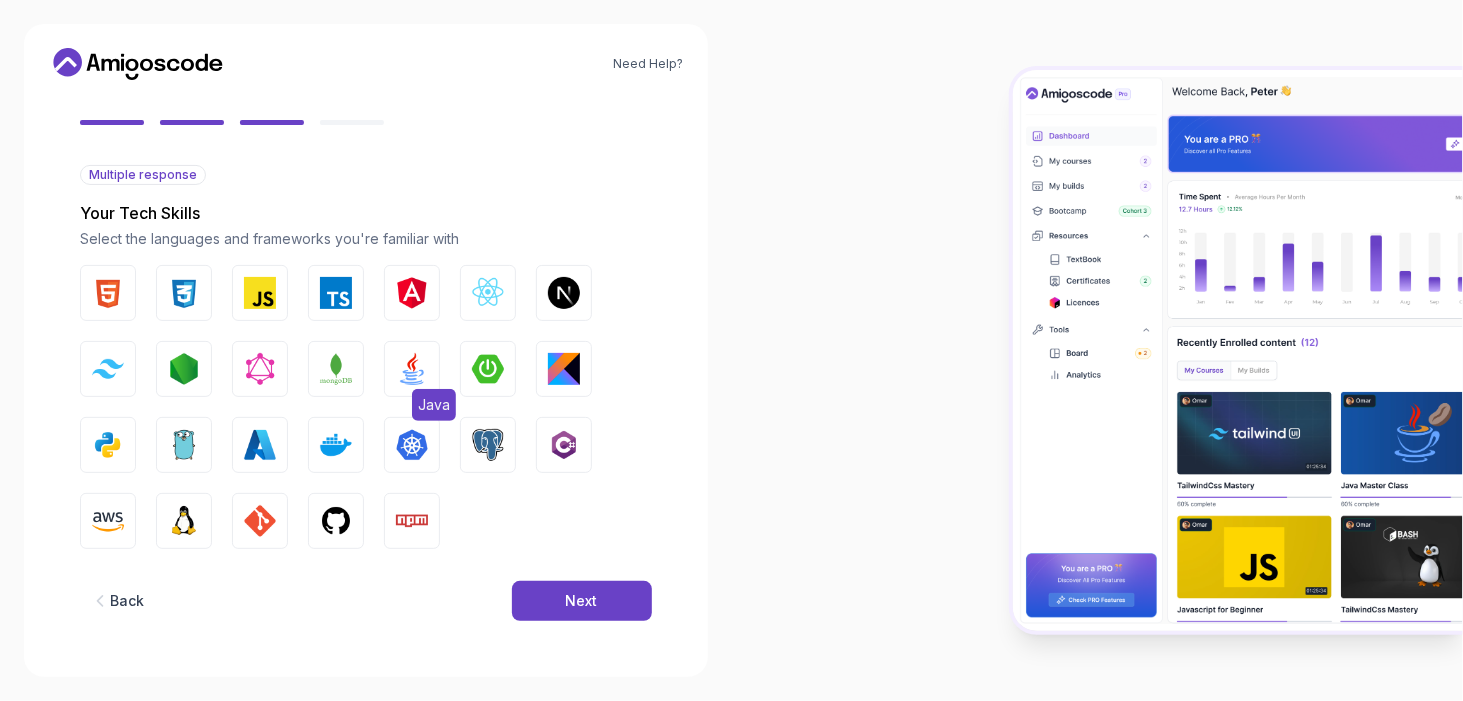 click at bounding box center (412, 369) 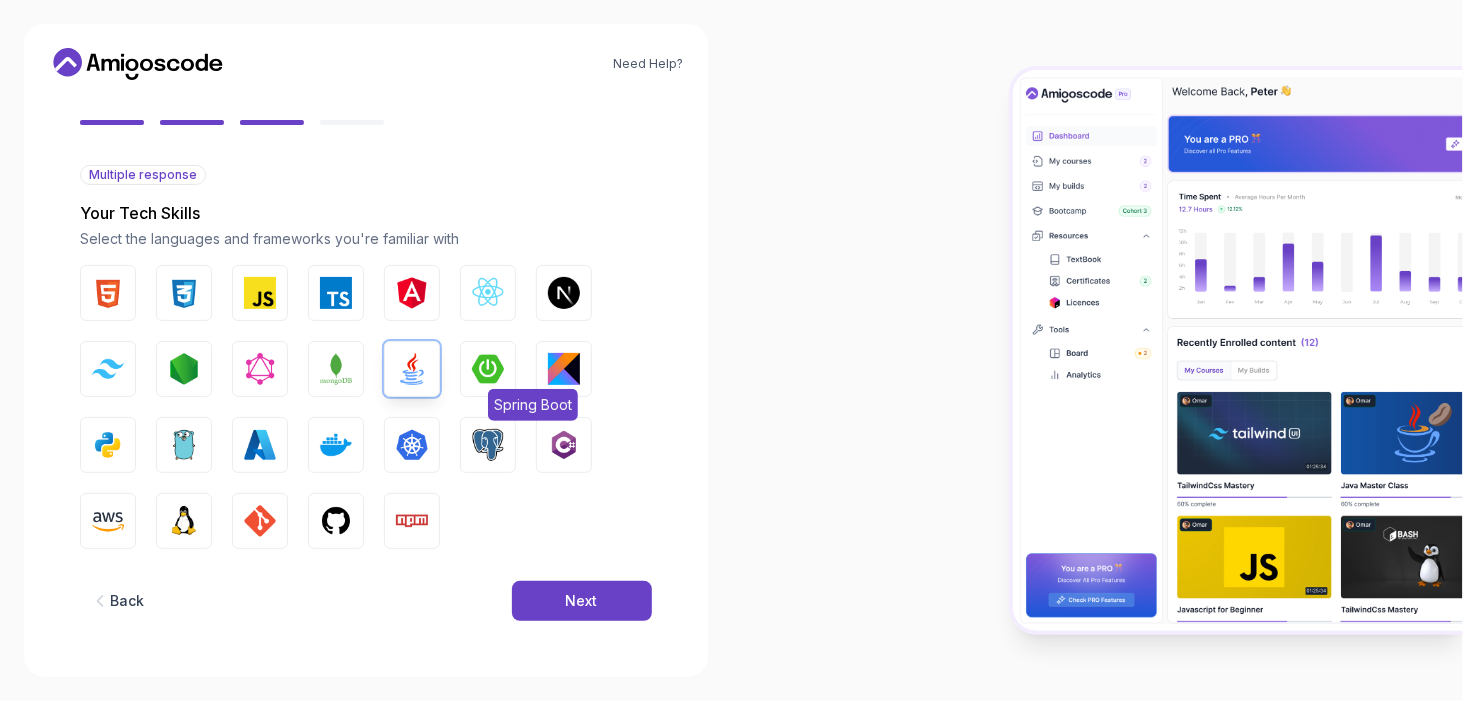click at bounding box center (488, 369) 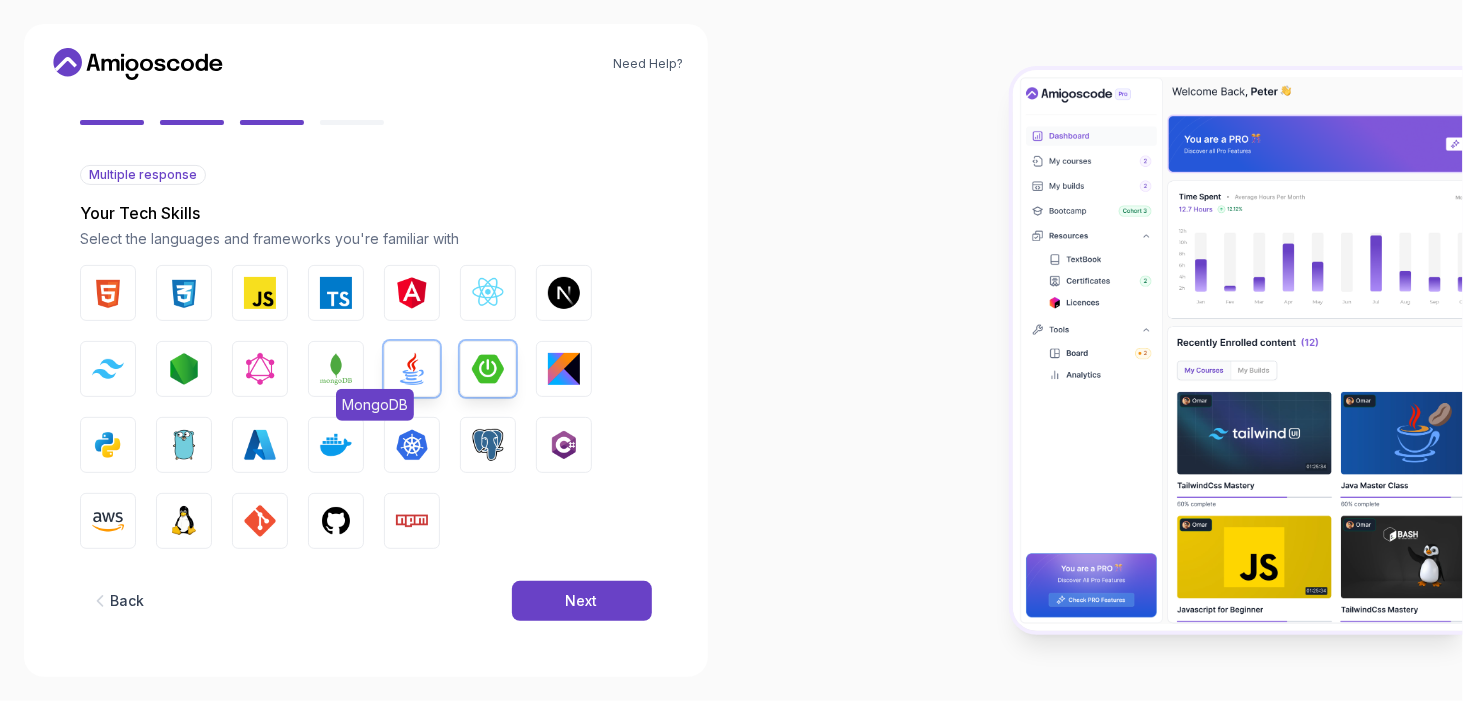click at bounding box center (336, 369) 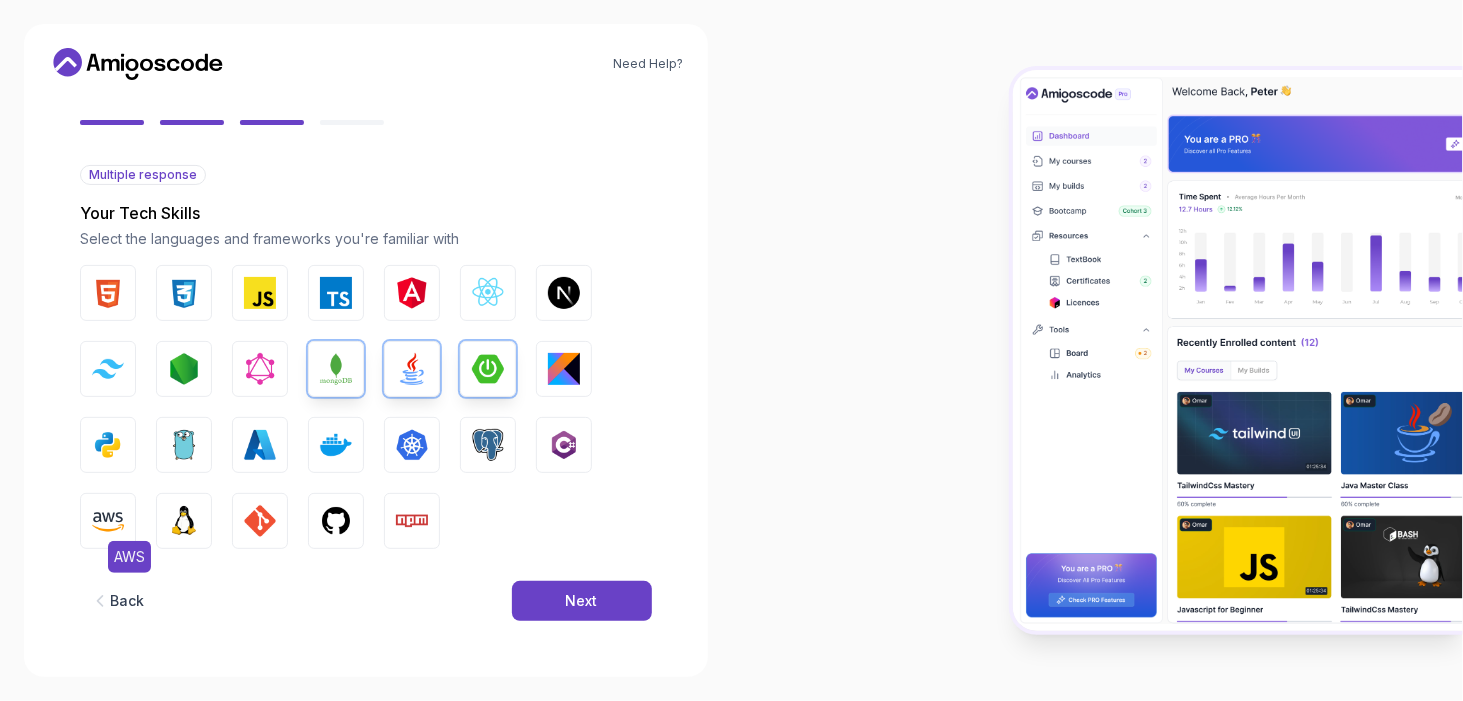 click on "AWS" at bounding box center [108, 521] 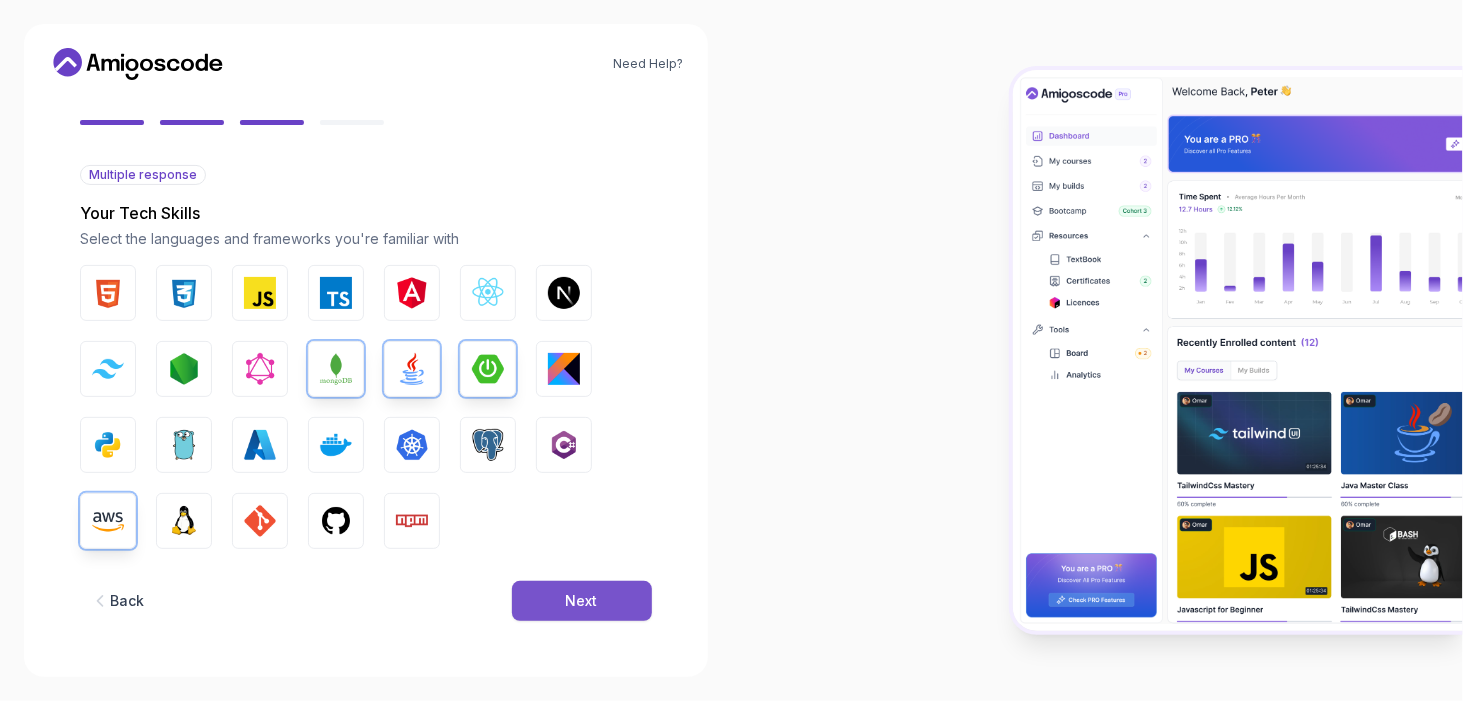 click on "Next" at bounding box center [582, 601] 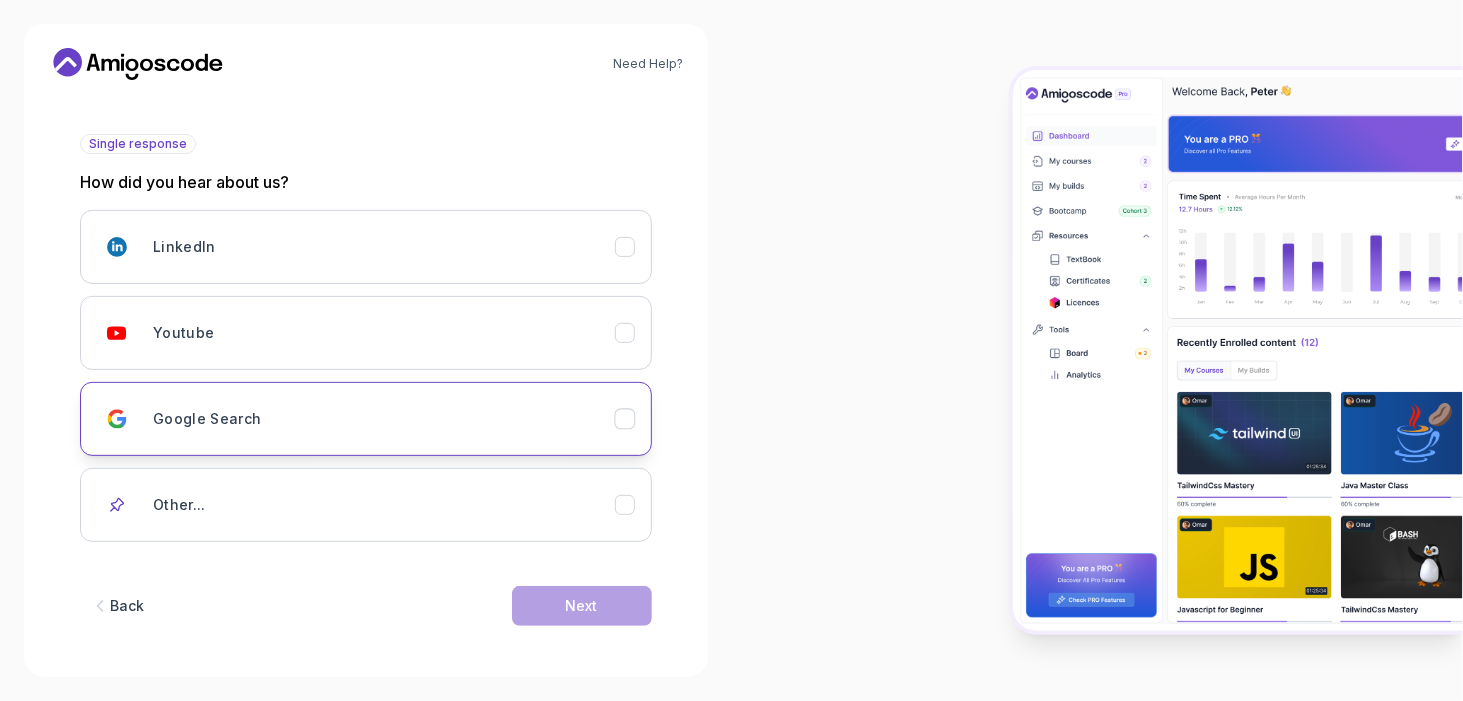 scroll, scrollTop: 204, scrollLeft: 0, axis: vertical 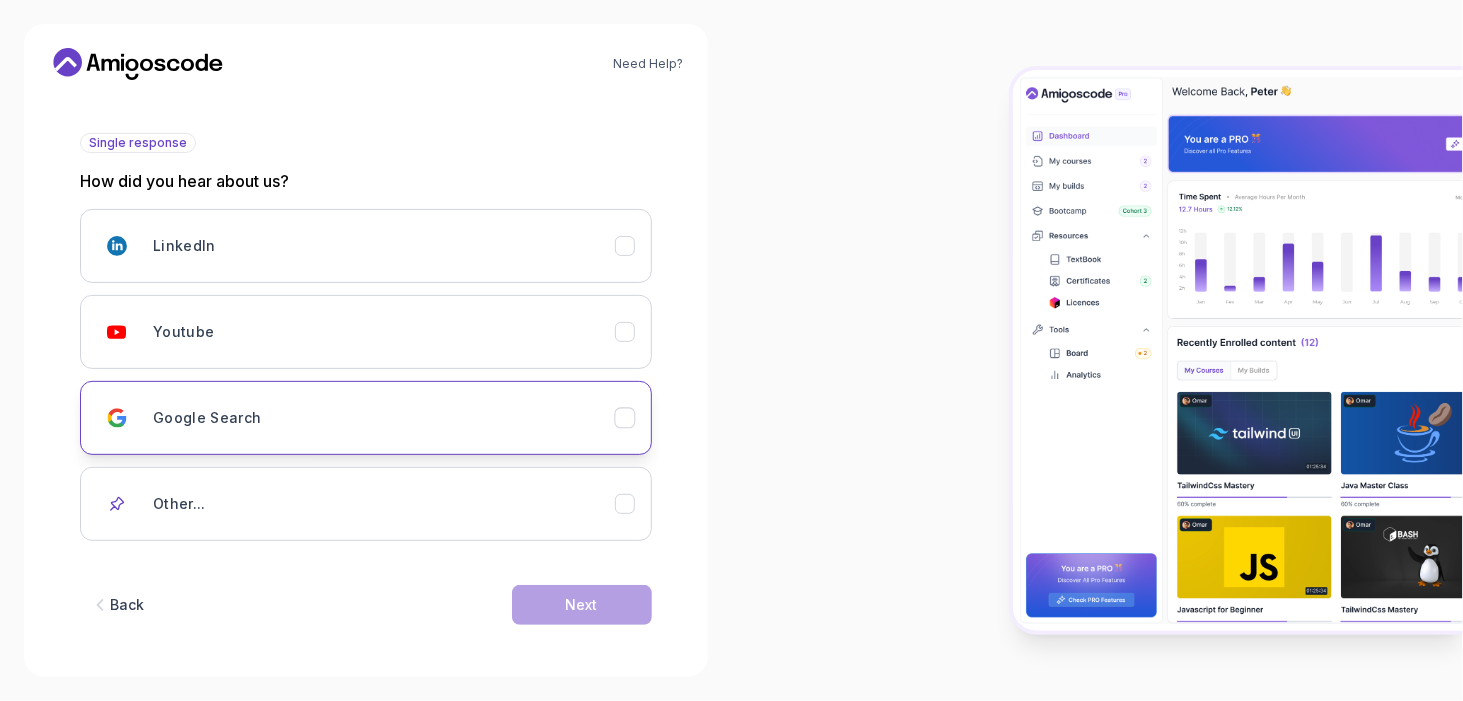 click 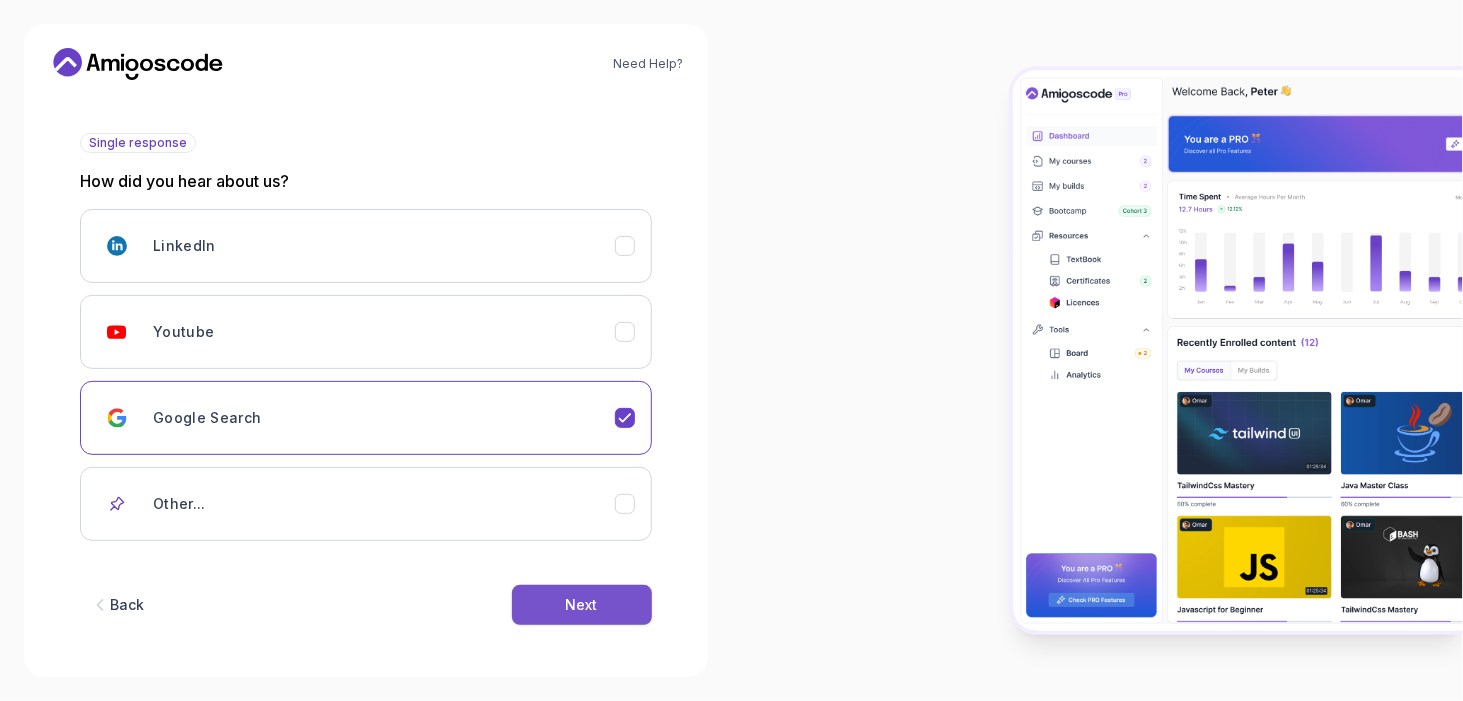click on "Next" at bounding box center (582, 605) 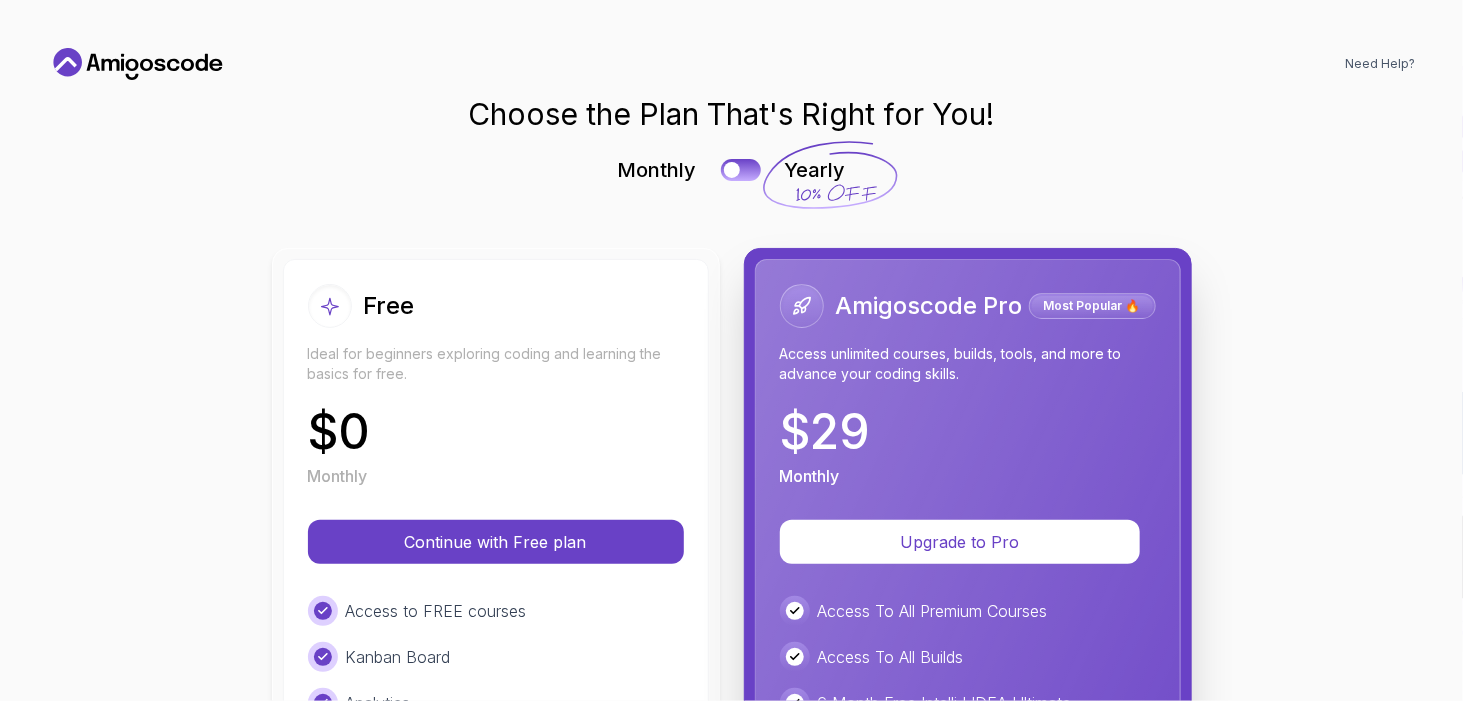 scroll, scrollTop: 0, scrollLeft: 0, axis: both 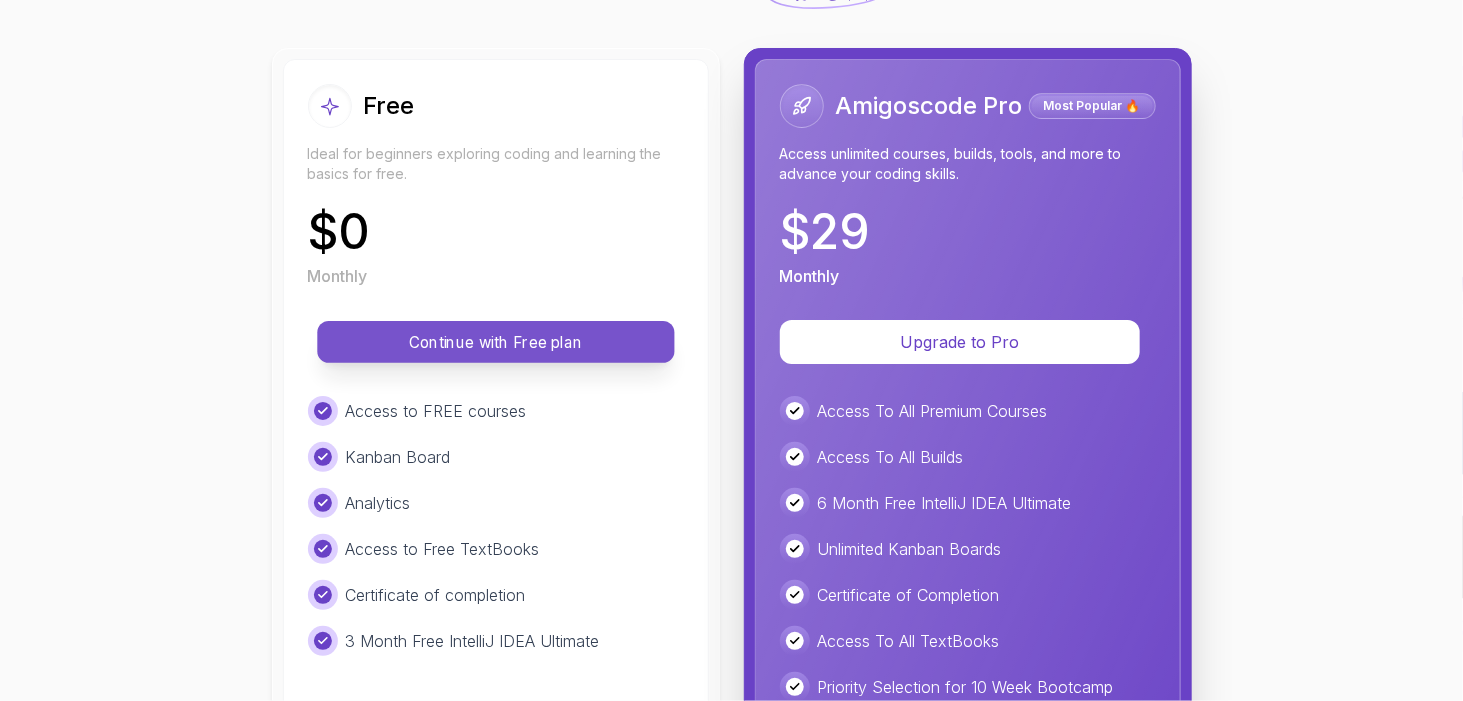 click on "Continue with Free plan" at bounding box center (496, 342) 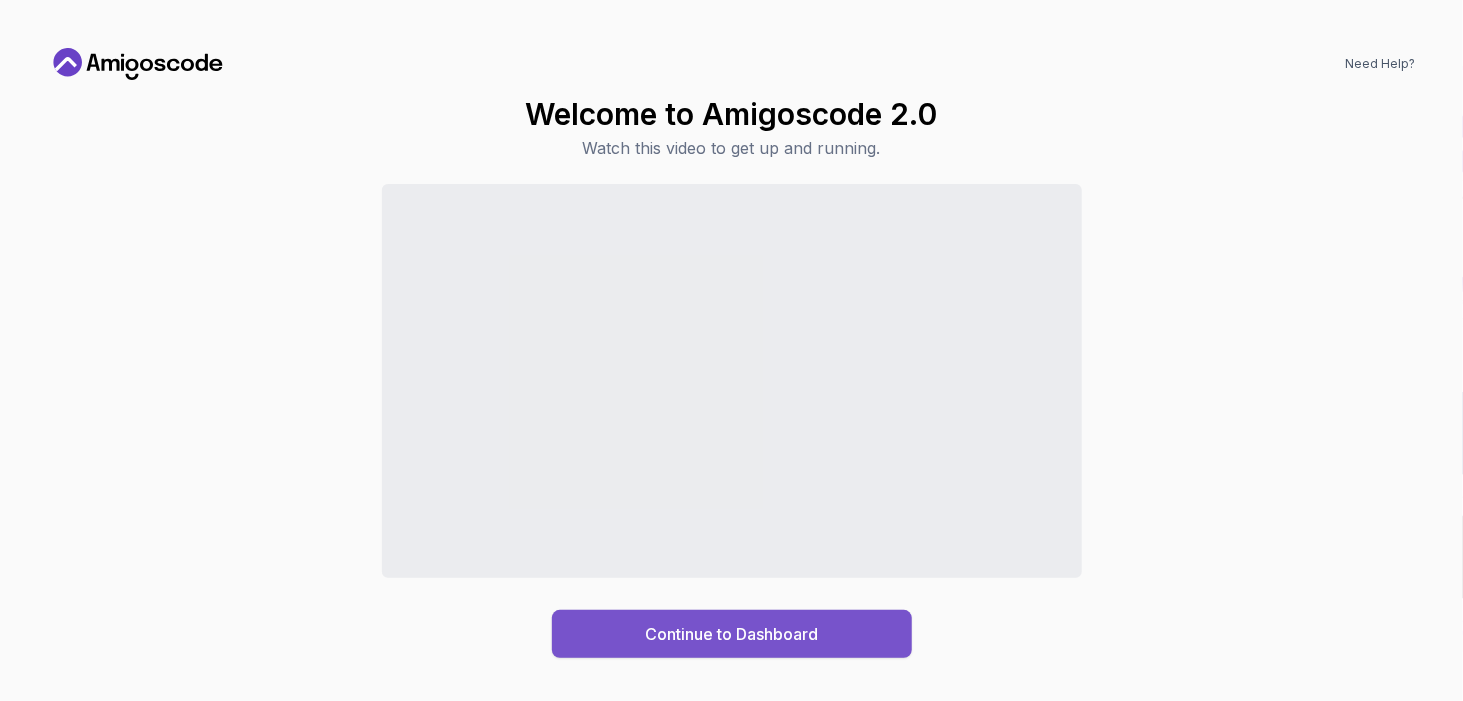 click on "Continue to Dashboard" at bounding box center [731, 634] 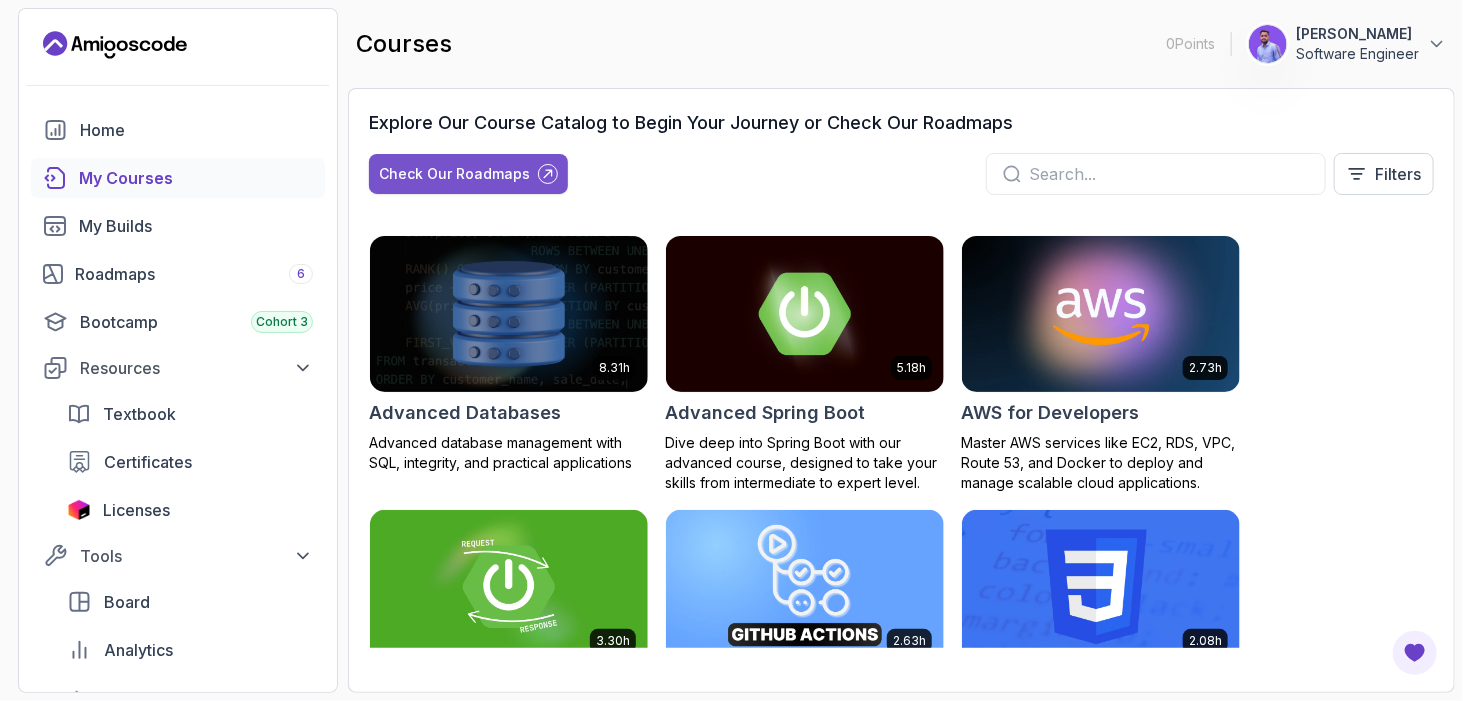 click on "Check Our Roadmaps" at bounding box center (454, 174) 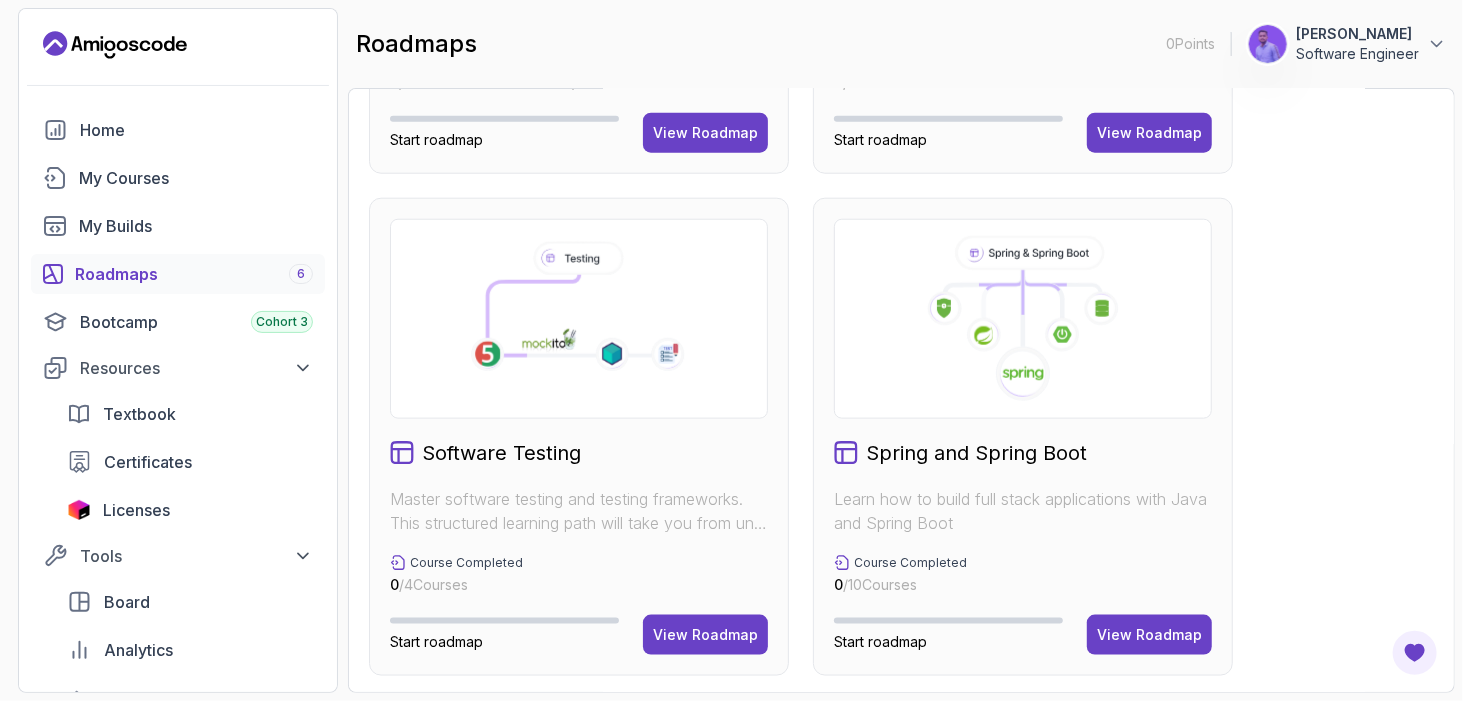 scroll, scrollTop: 515, scrollLeft: 0, axis: vertical 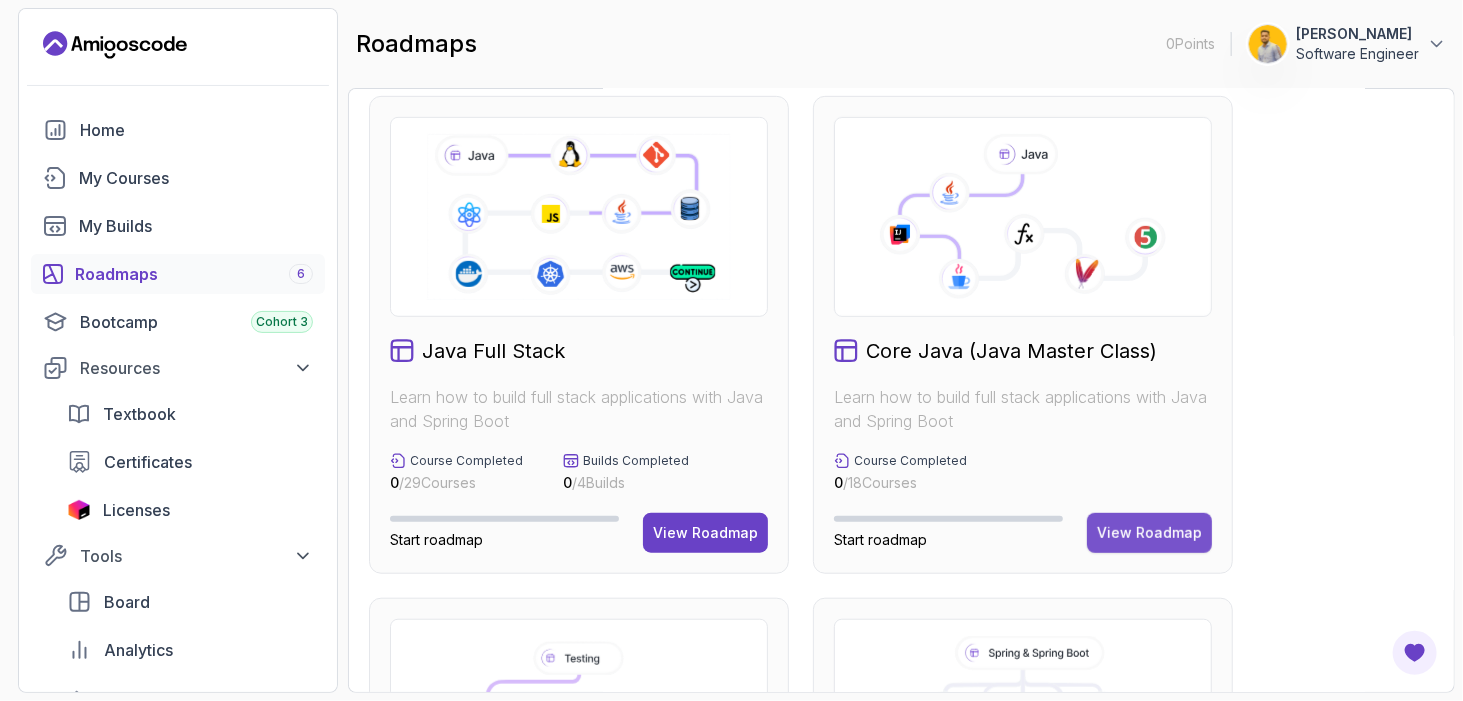 click on "View Roadmap" at bounding box center (1149, 533) 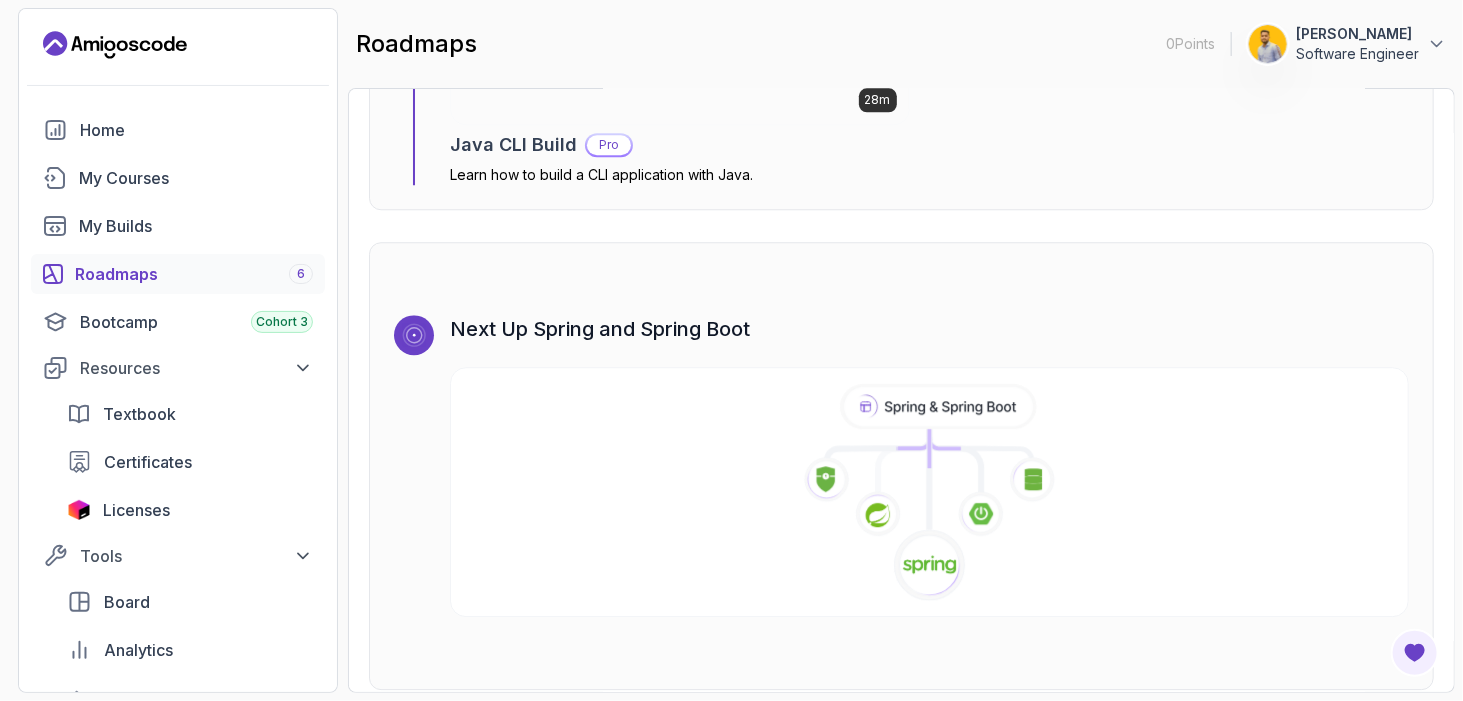 scroll, scrollTop: 12662, scrollLeft: 0, axis: vertical 